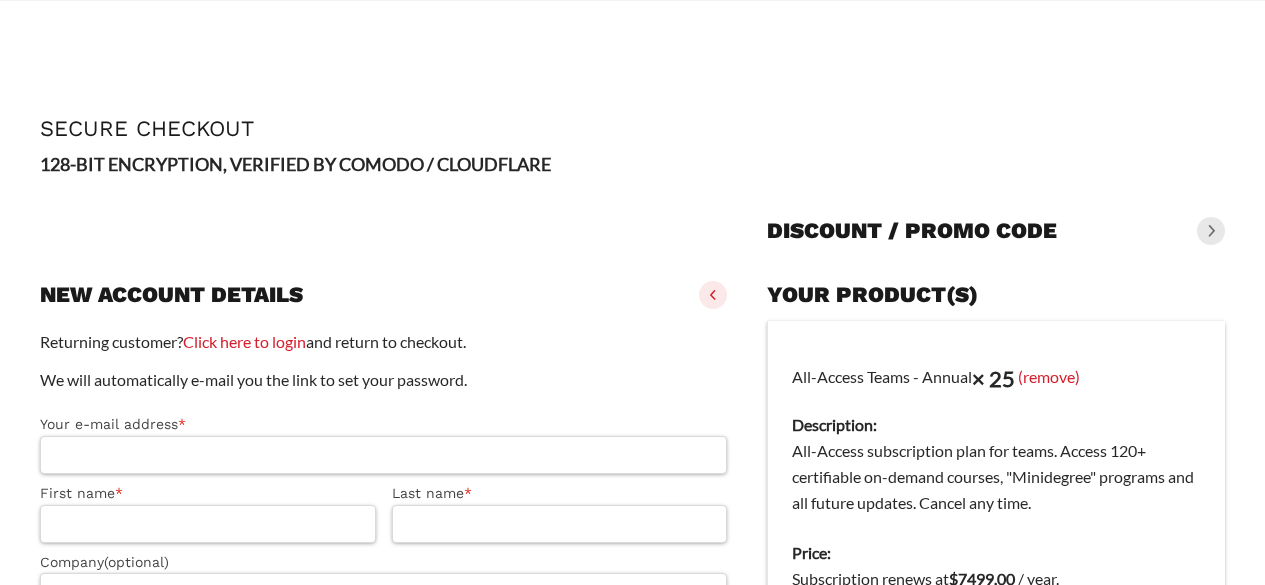 scroll, scrollTop: 300, scrollLeft: 0, axis: vertical 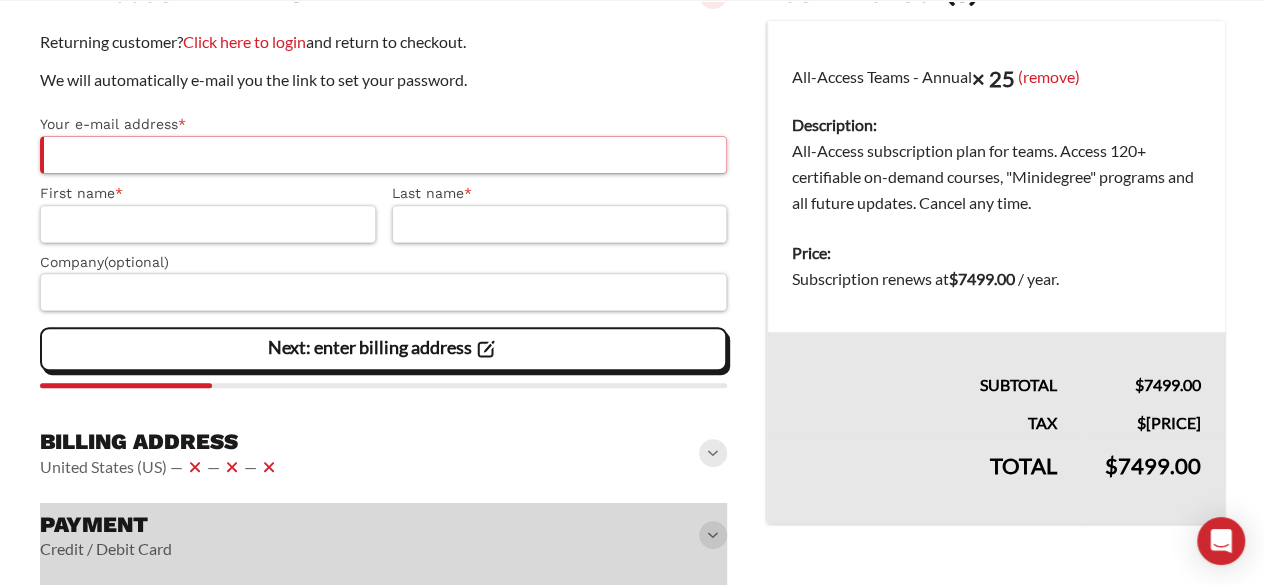 click on "Your e-mail address *" at bounding box center (383, 155) 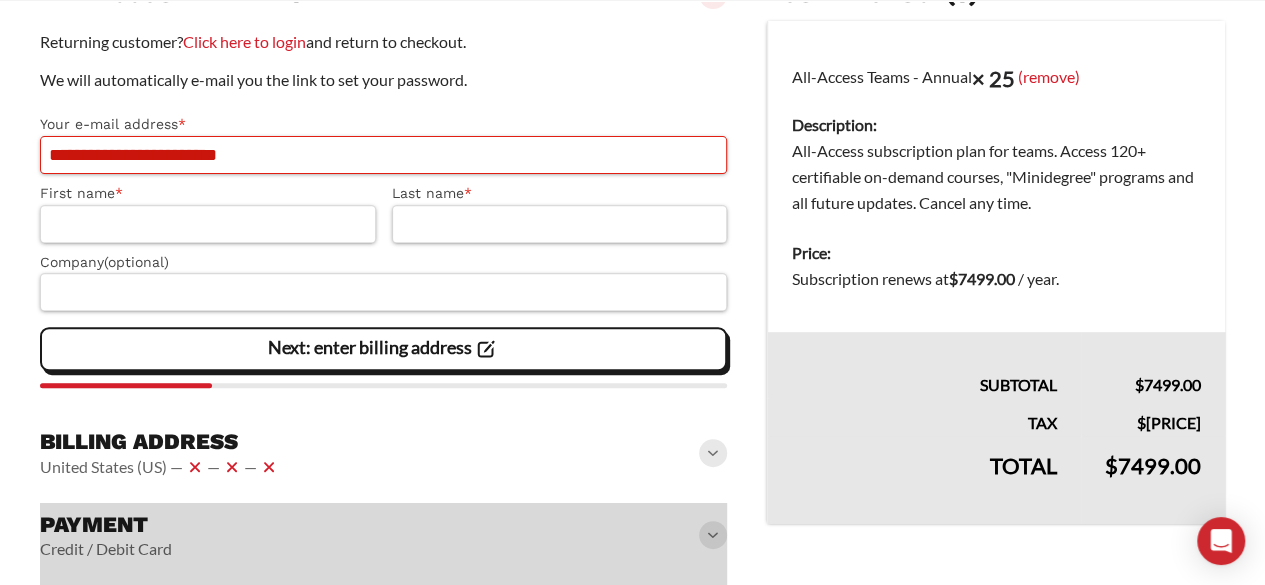 click on "**********" at bounding box center [383, 155] 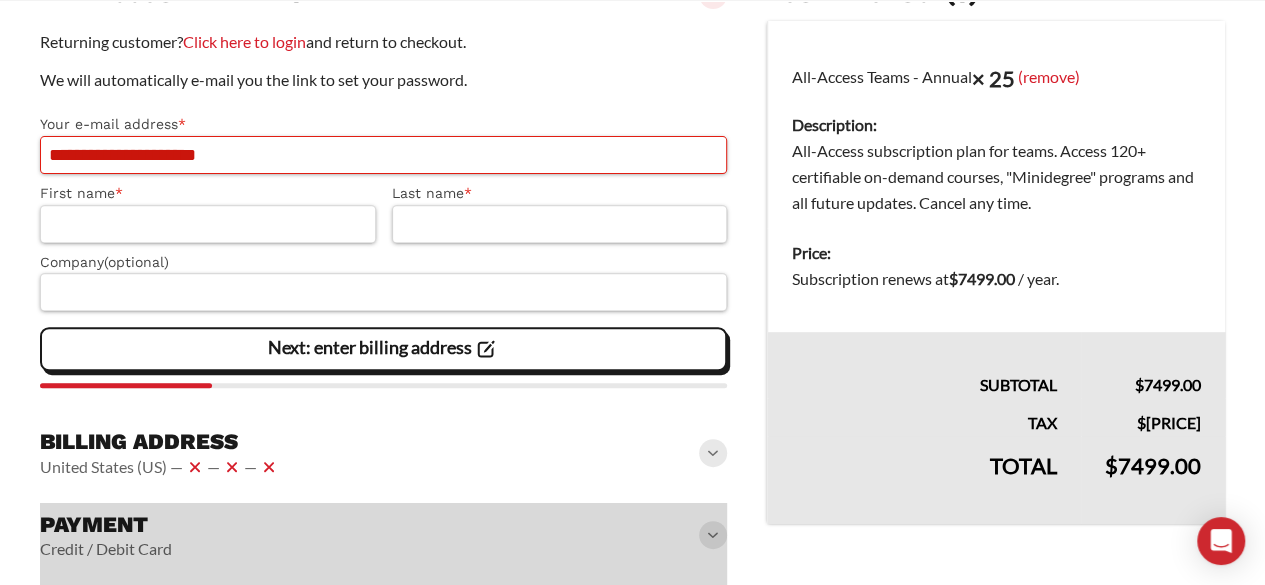 type on "**********" 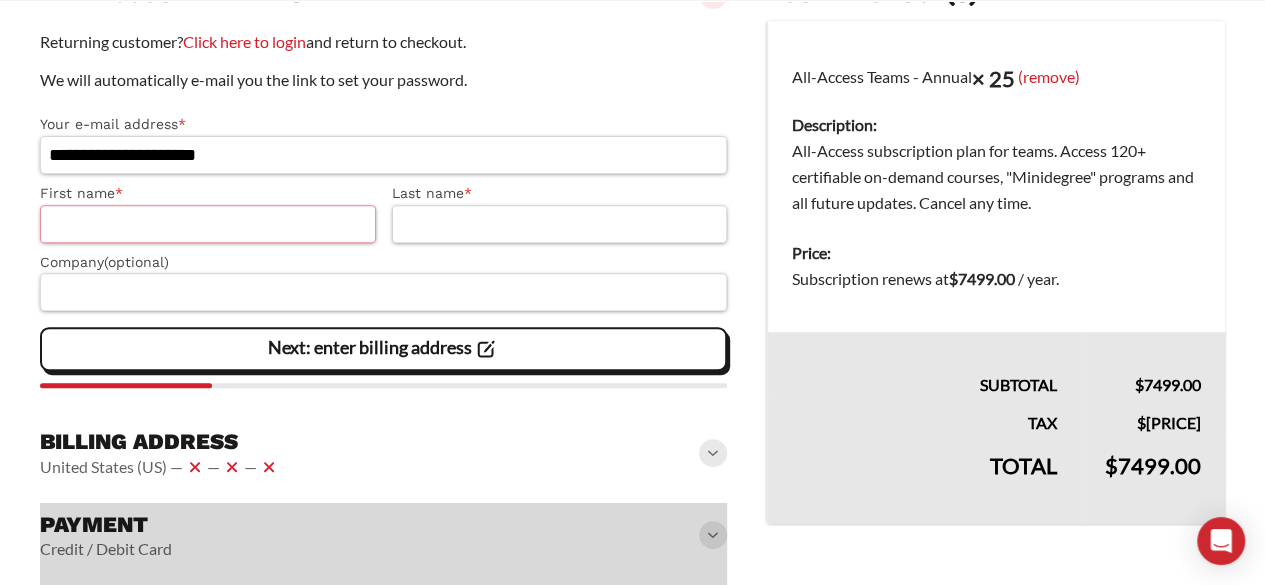 click on "First name *" at bounding box center (208, 224) 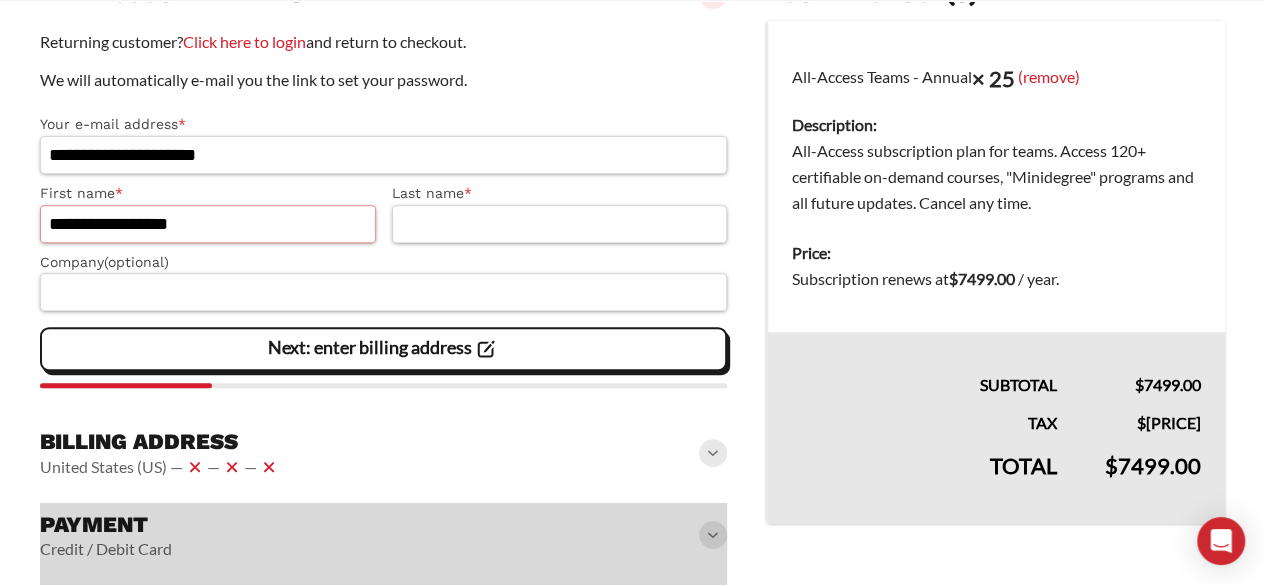 click on "**********" at bounding box center (208, 224) 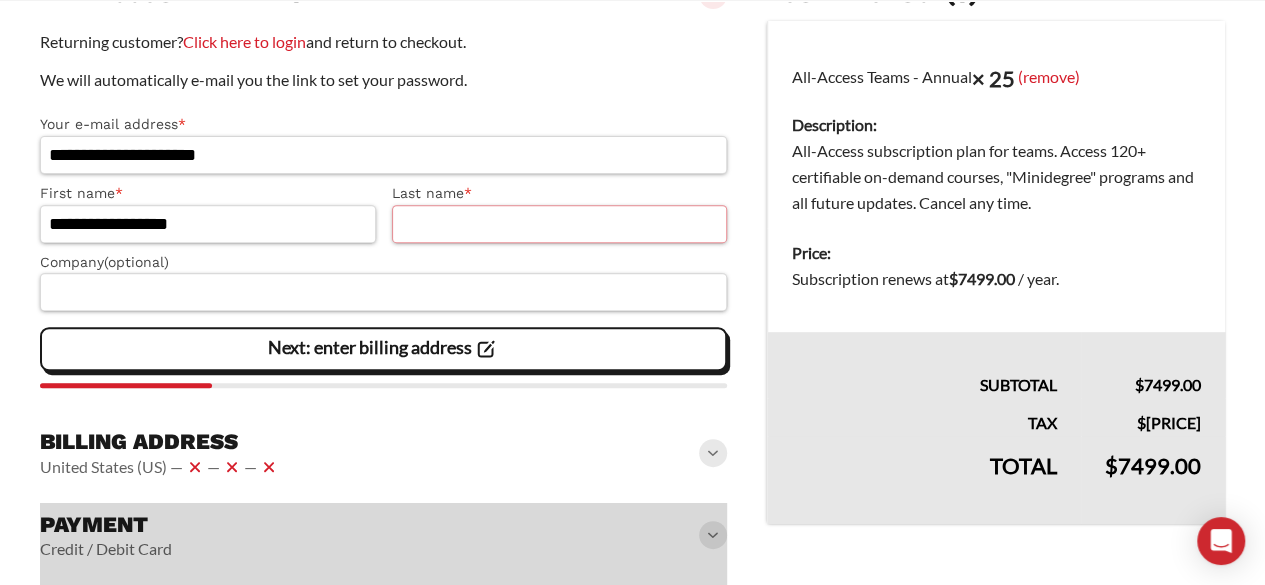 click on "Last name  *" at bounding box center (560, 224) 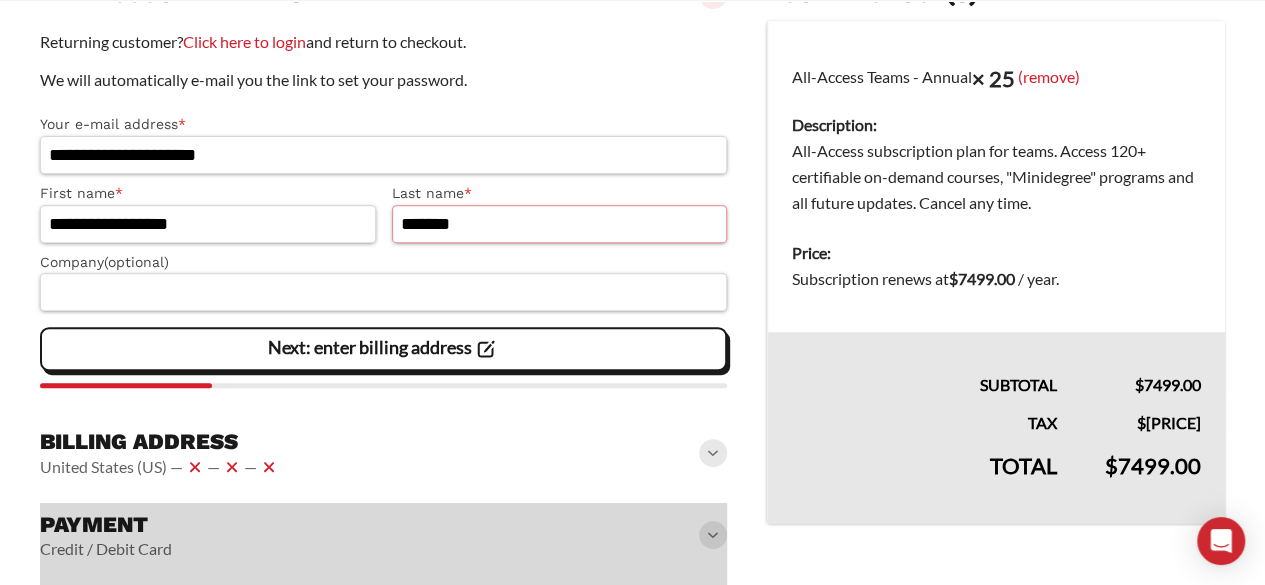 type on "*******" 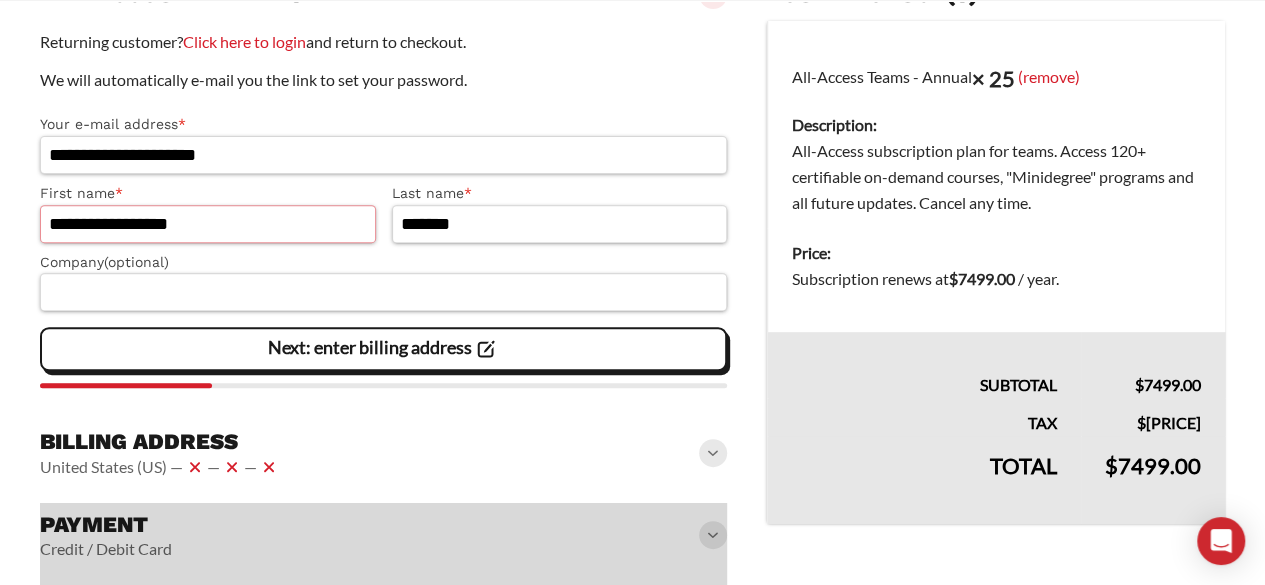 click on "**********" at bounding box center [208, 224] 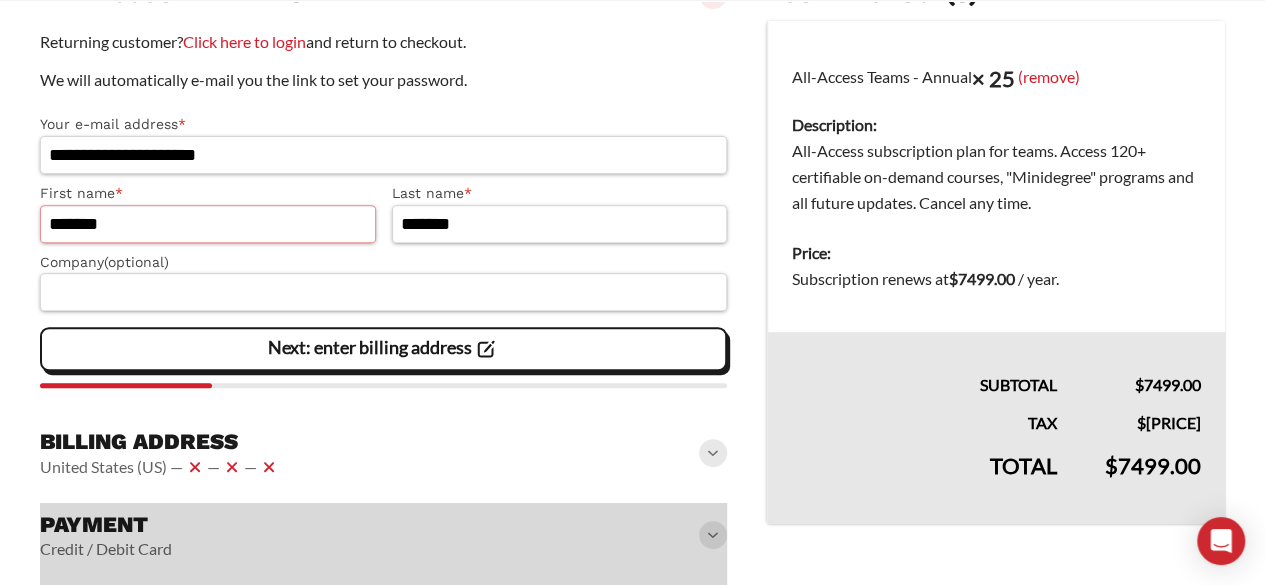type on "******" 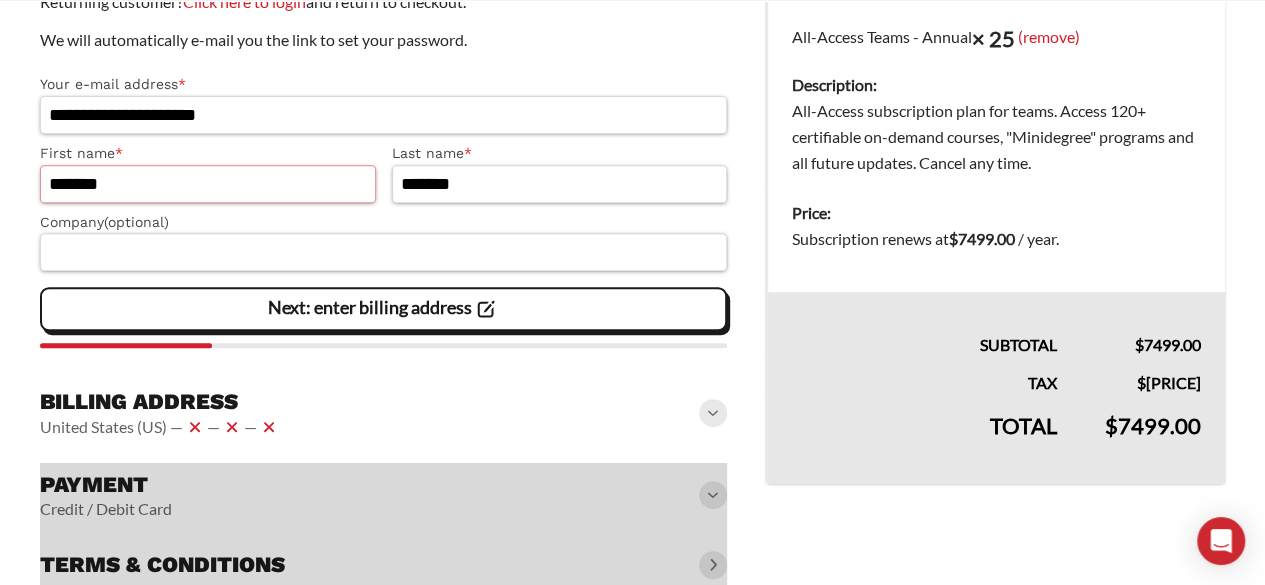 scroll, scrollTop: 332, scrollLeft: 0, axis: vertical 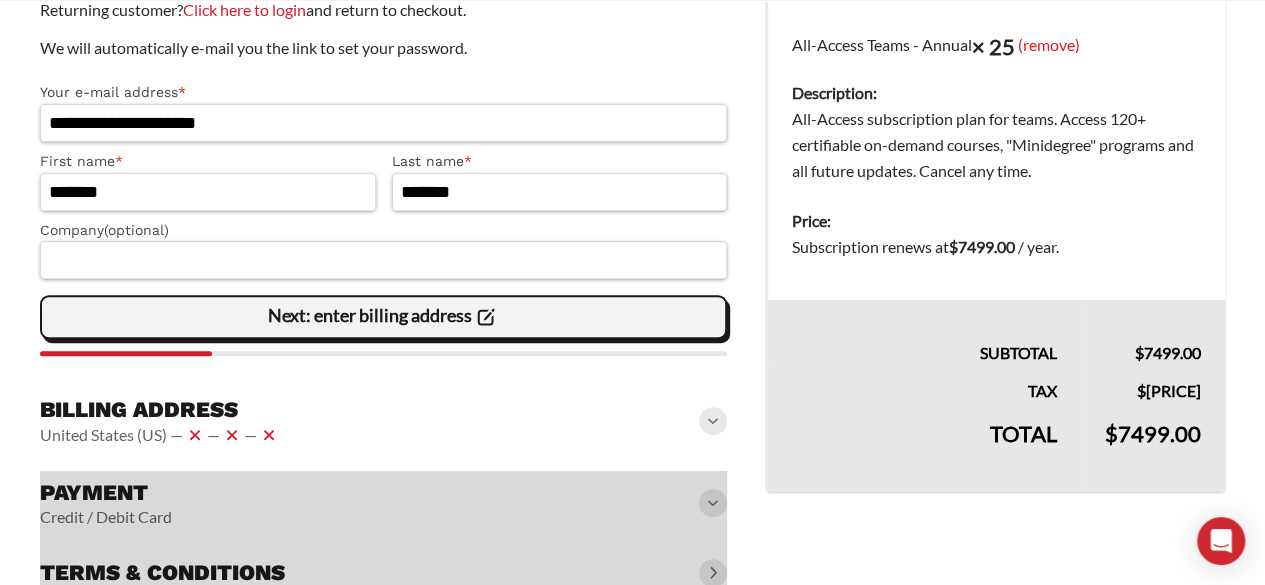 click on "Next: enter billing address" 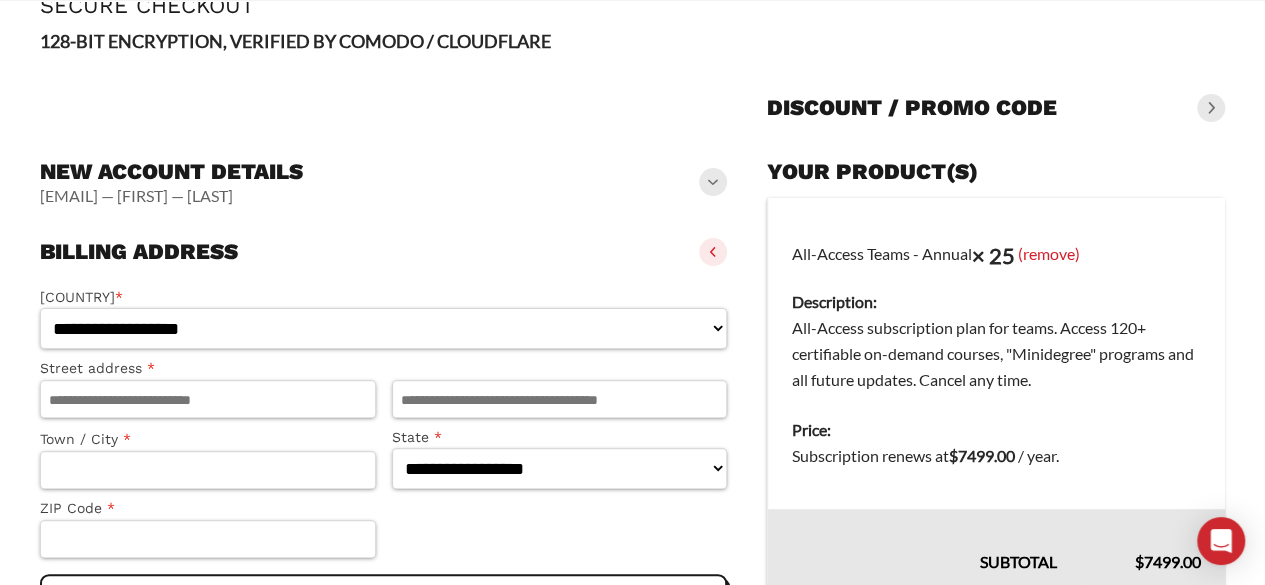 scroll, scrollTop: 0, scrollLeft: 0, axis: both 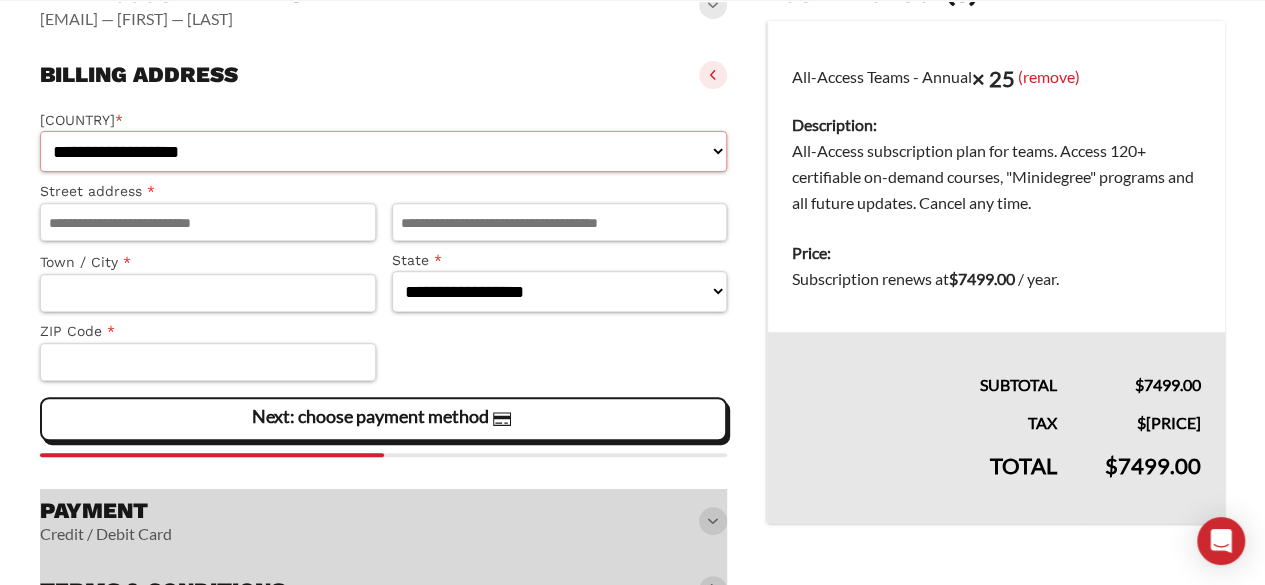 click on "**********" at bounding box center [383, 151] 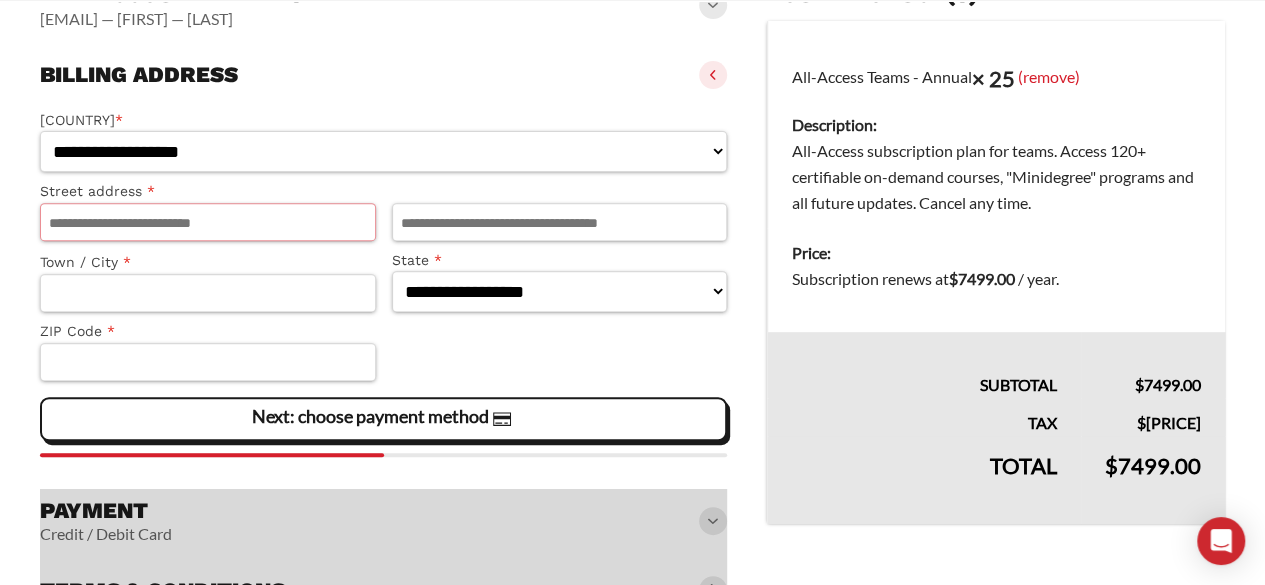 click on "Street address   *" at bounding box center (208, 222) 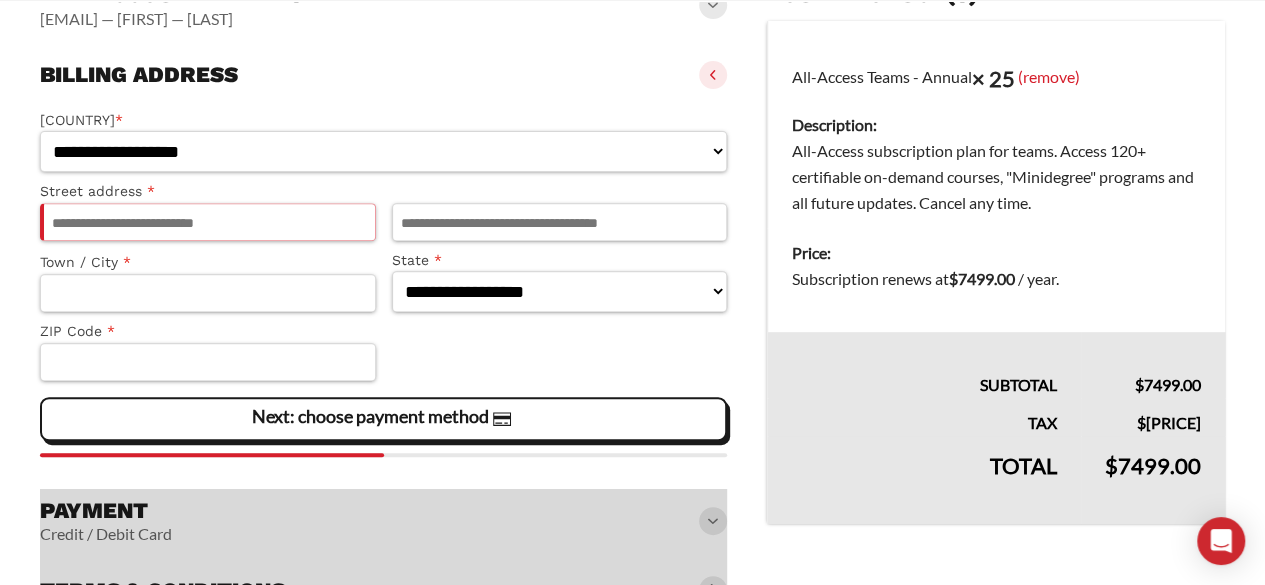 paste on "**********" 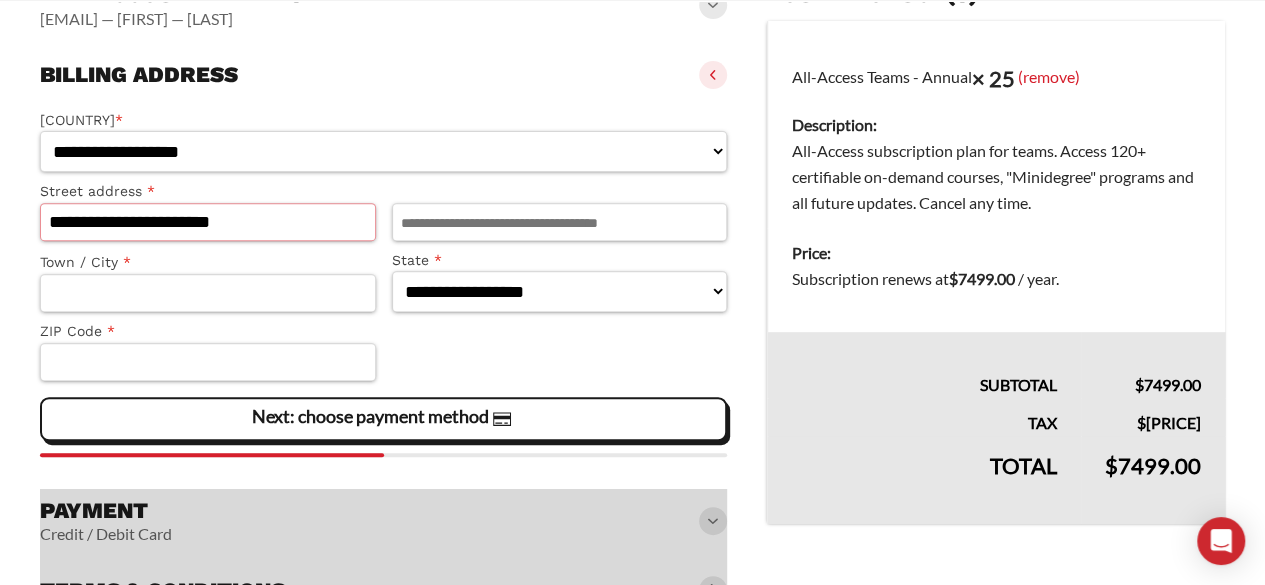 click on "**********" at bounding box center (208, 222) 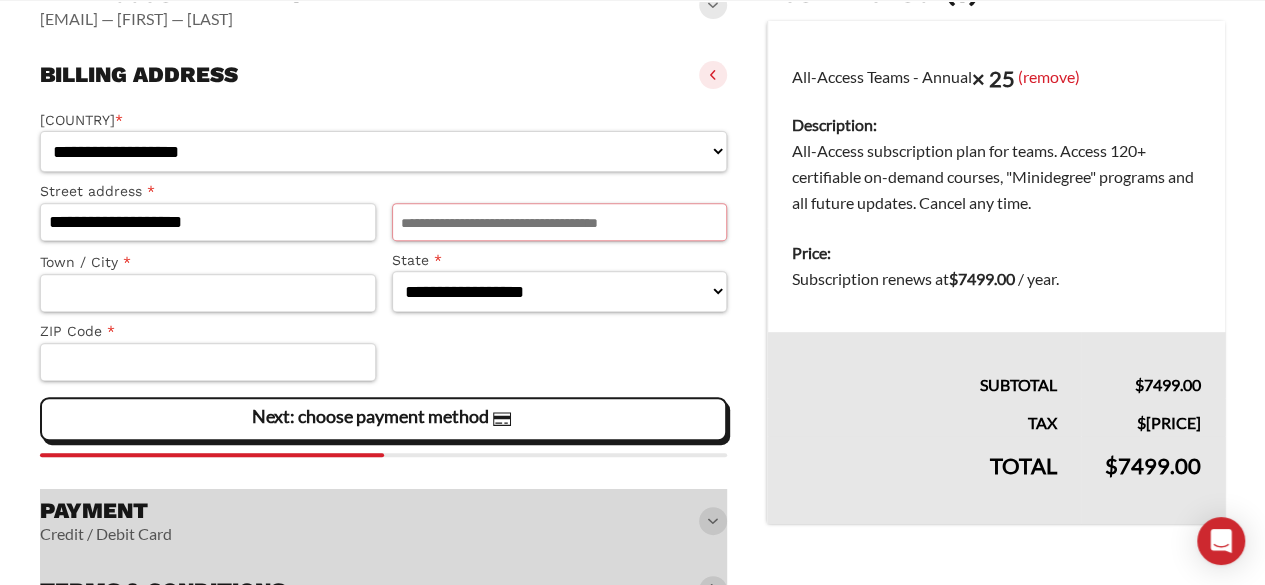 click on "Apartment, suite, unit, etc.   (optional)" at bounding box center (560, 222) 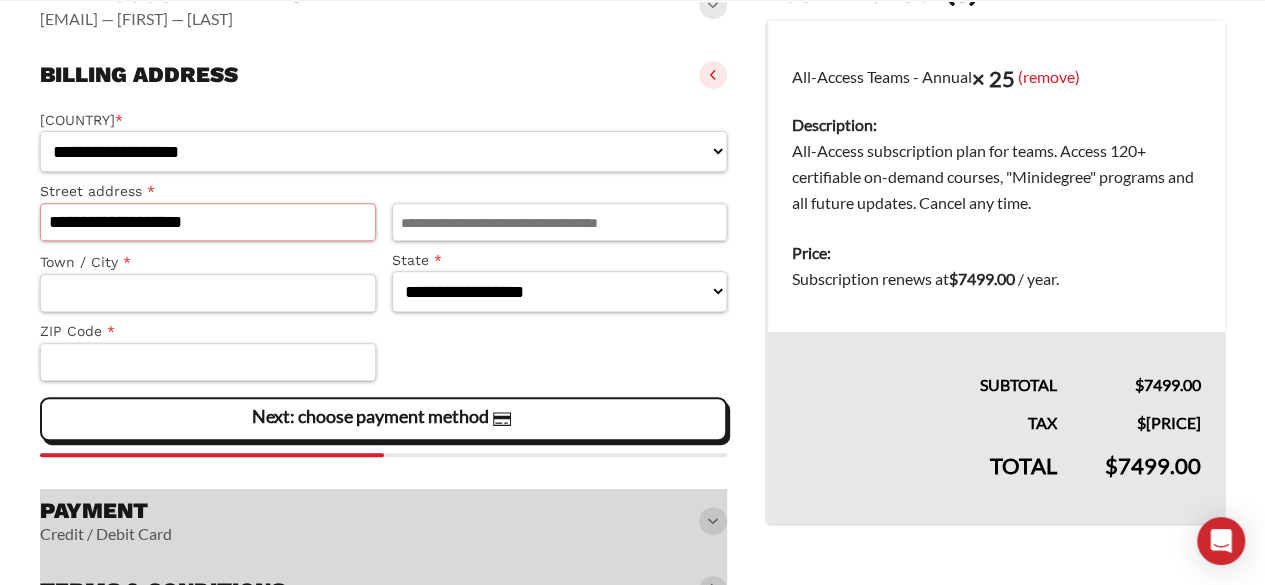 click on "**********" at bounding box center (208, 222) 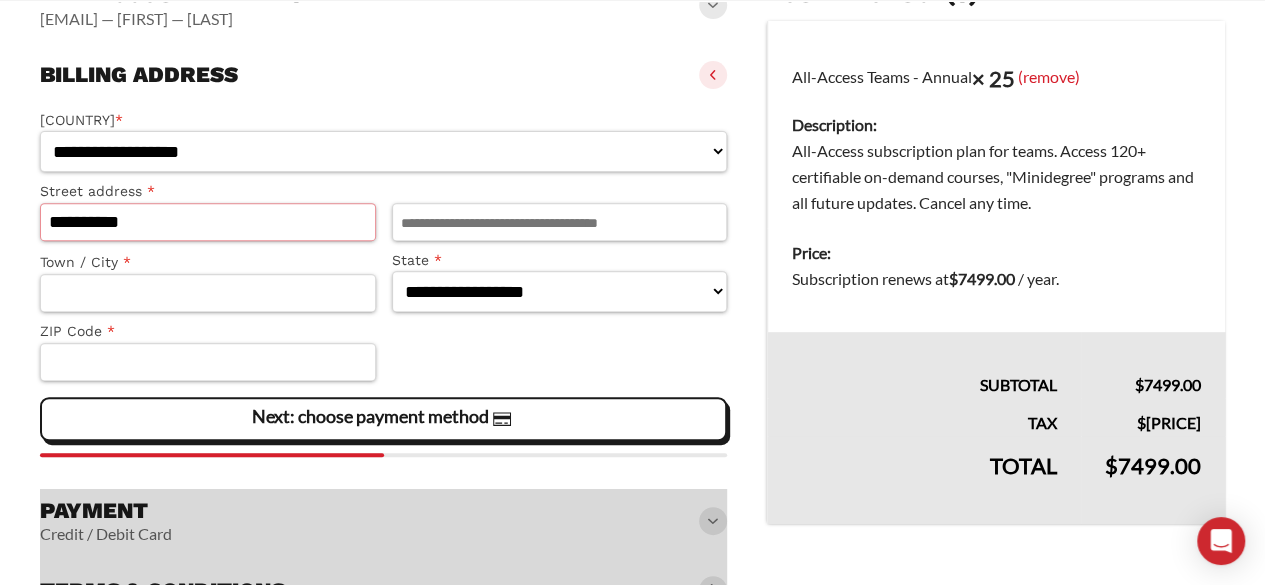 type on "*********" 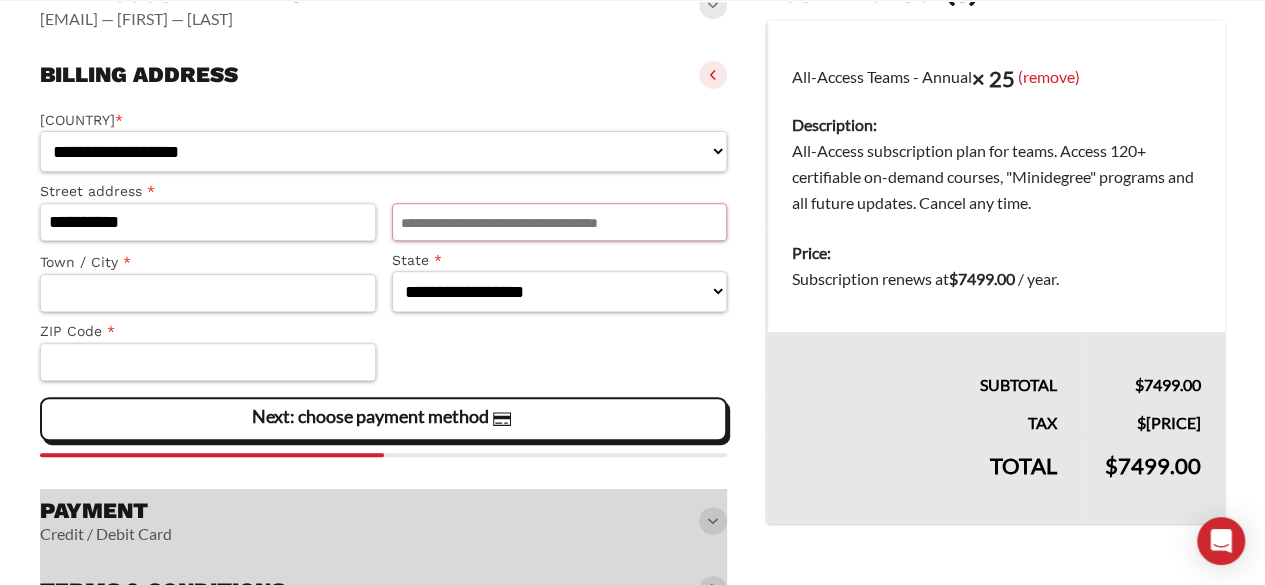 click on "Apartment, suite, unit, etc.   (optional)" at bounding box center [560, 222] 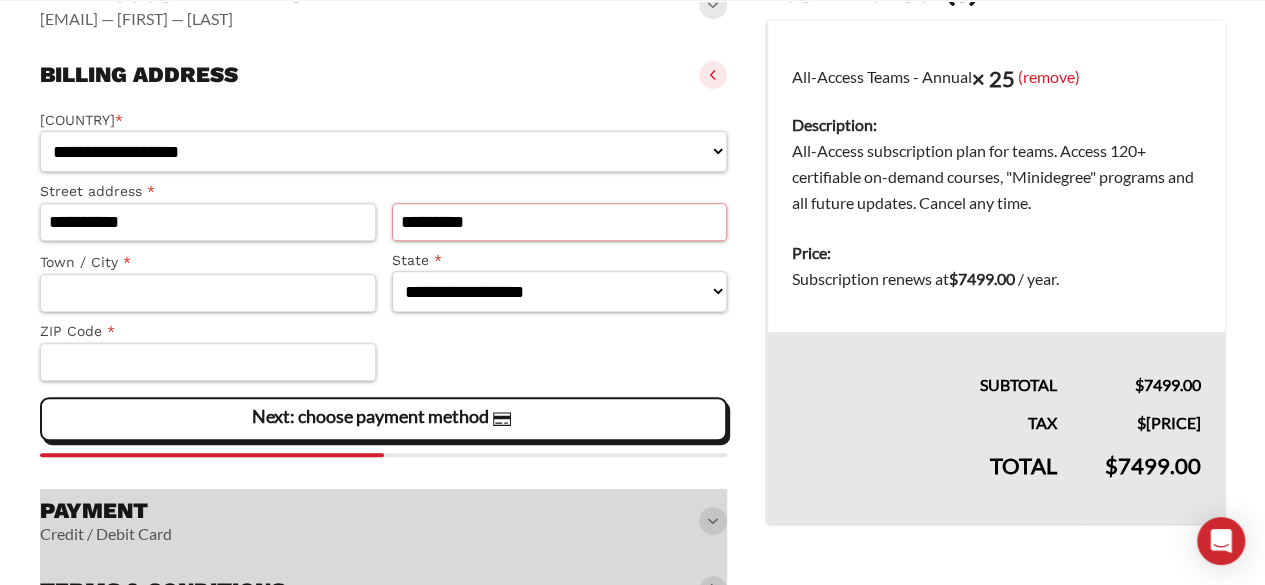 type on "********" 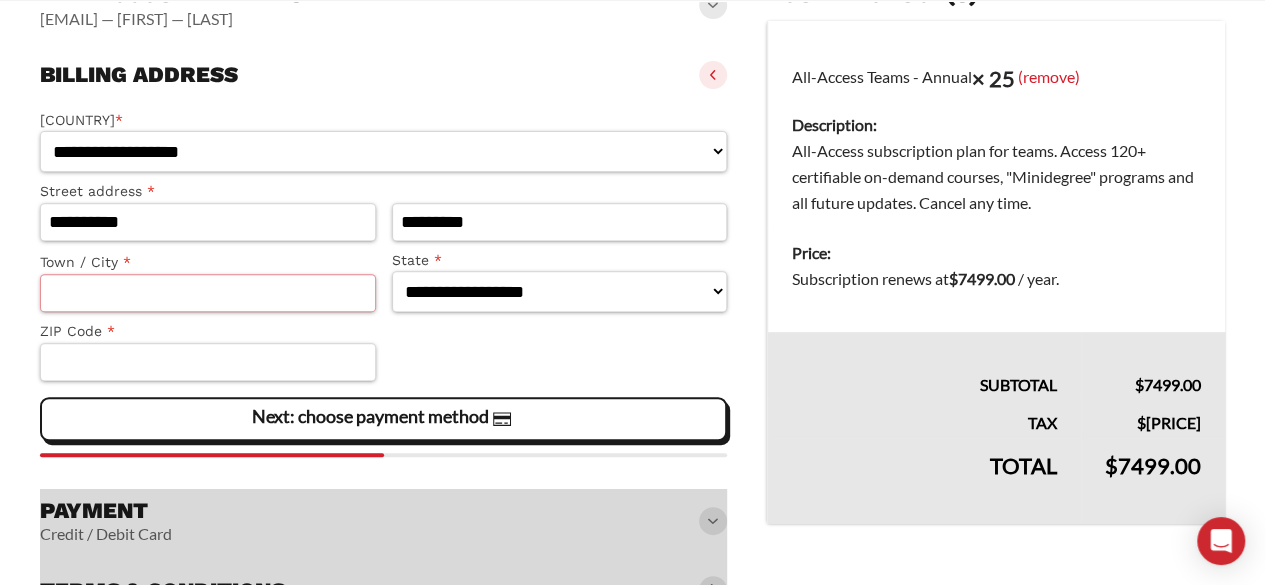 click on "Town / City   *" at bounding box center (208, 293) 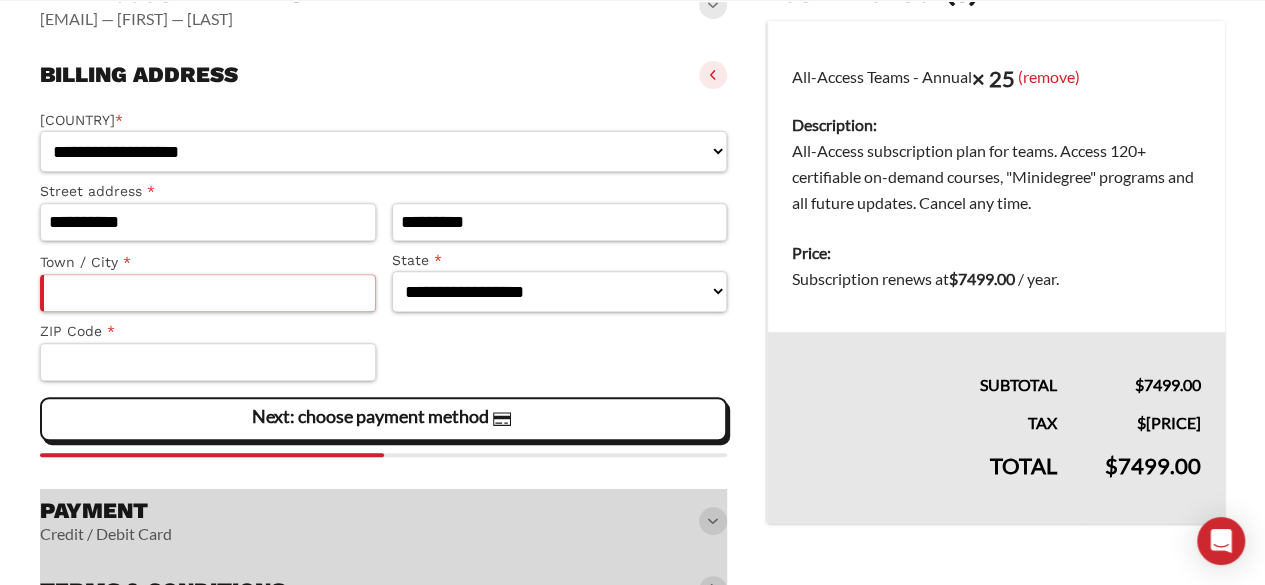 paste on "**********" 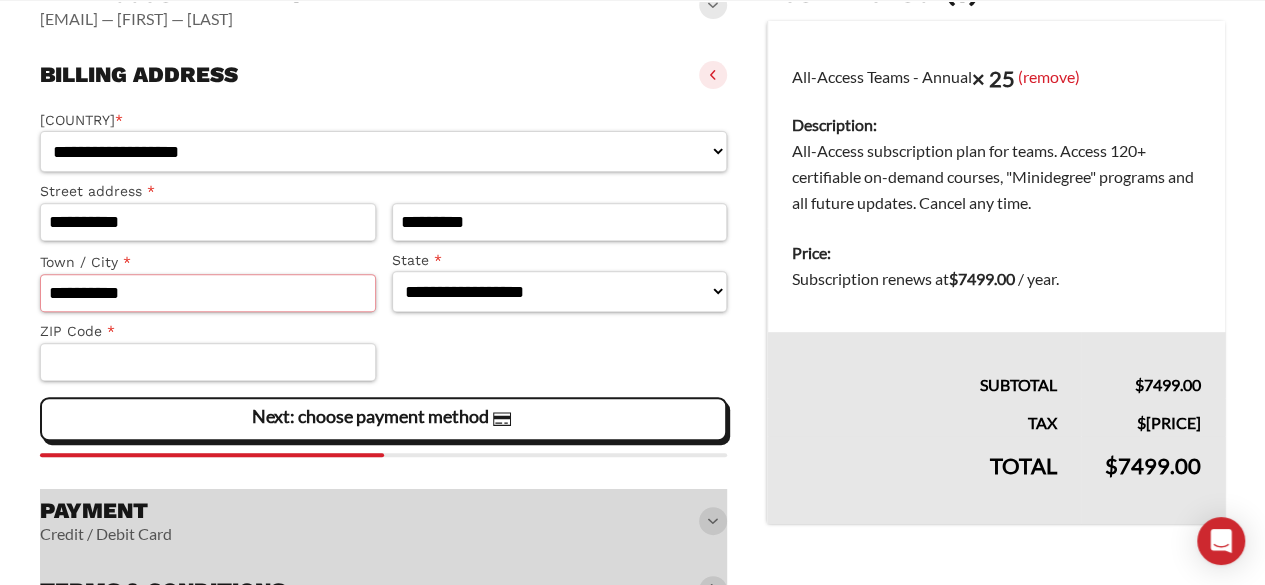 type on "**********" 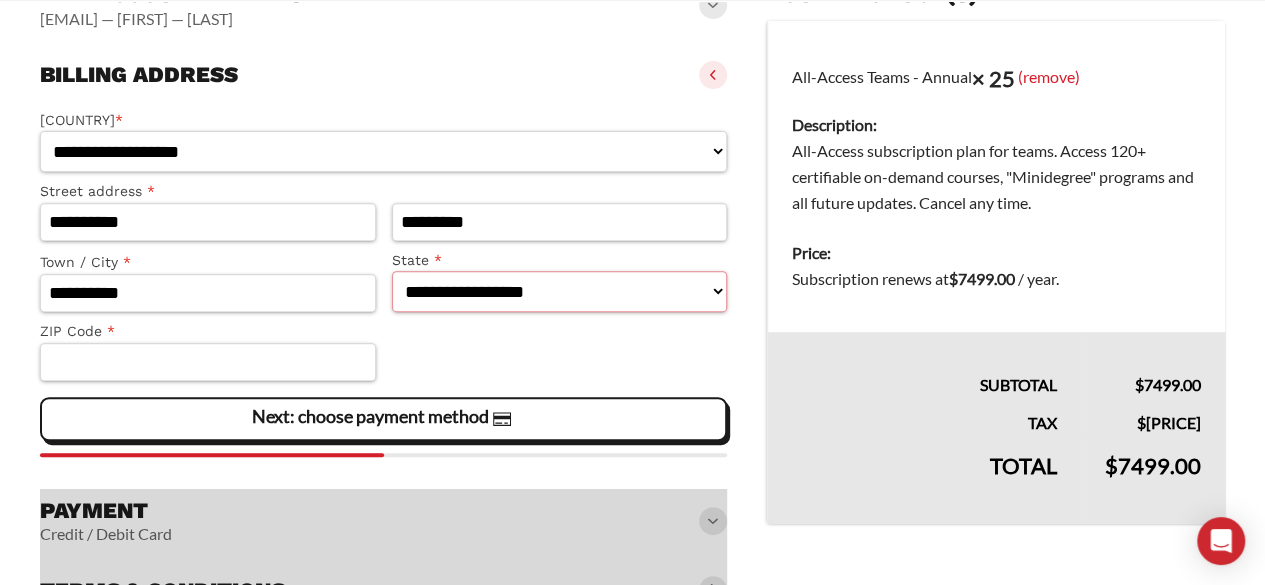click on "**********" at bounding box center [560, 291] 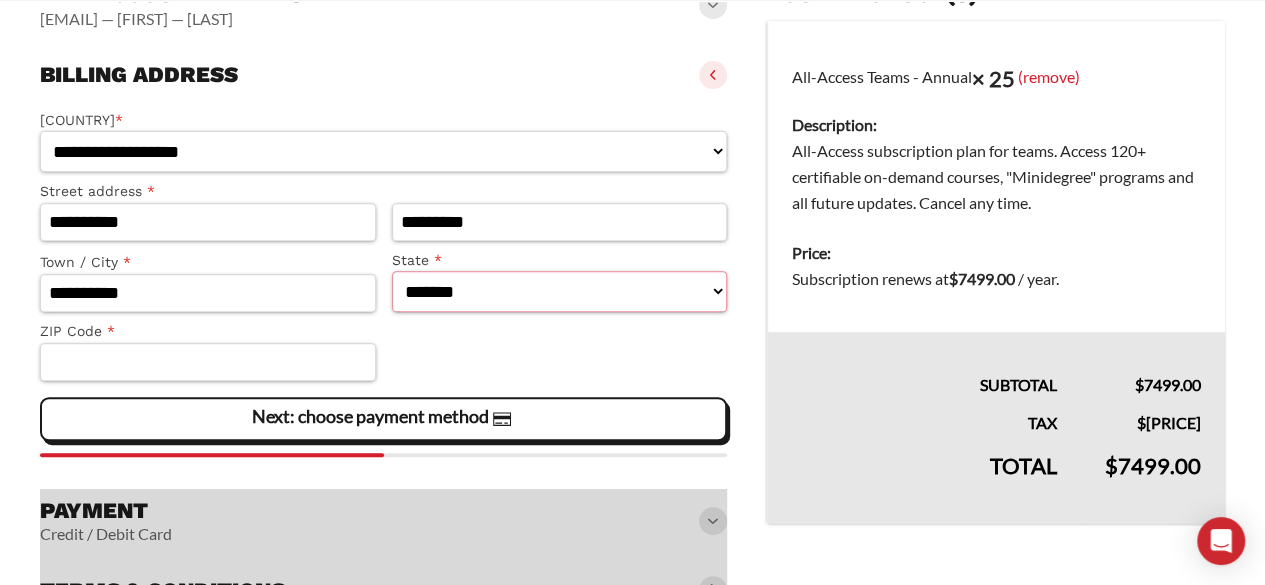 click on "**********" at bounding box center (560, 291) 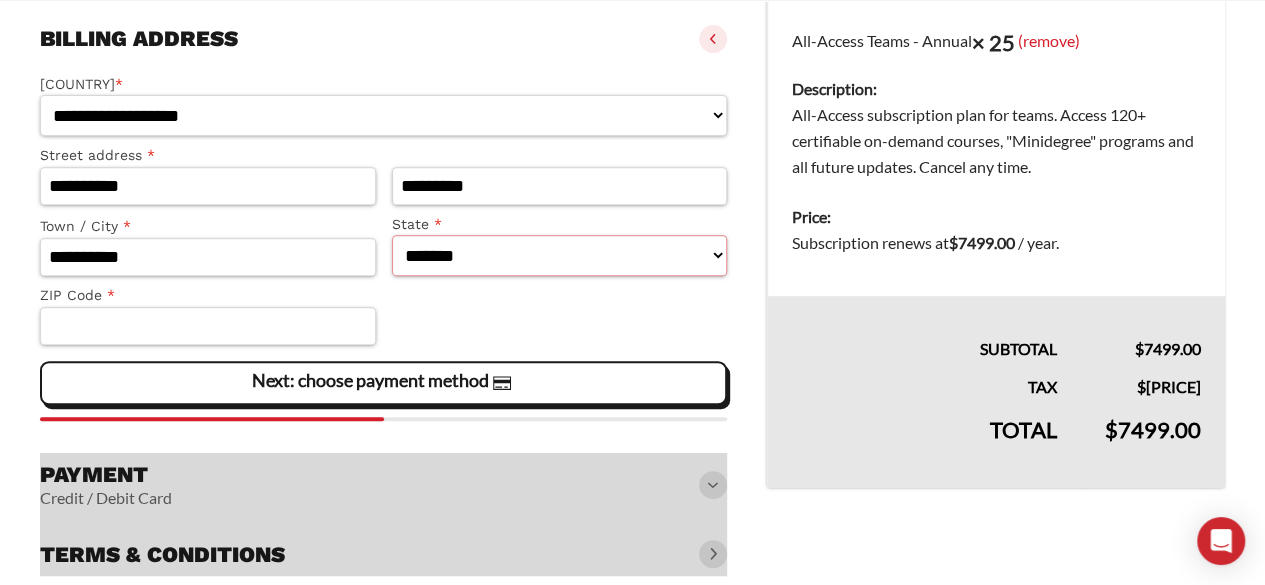 scroll, scrollTop: 371, scrollLeft: 0, axis: vertical 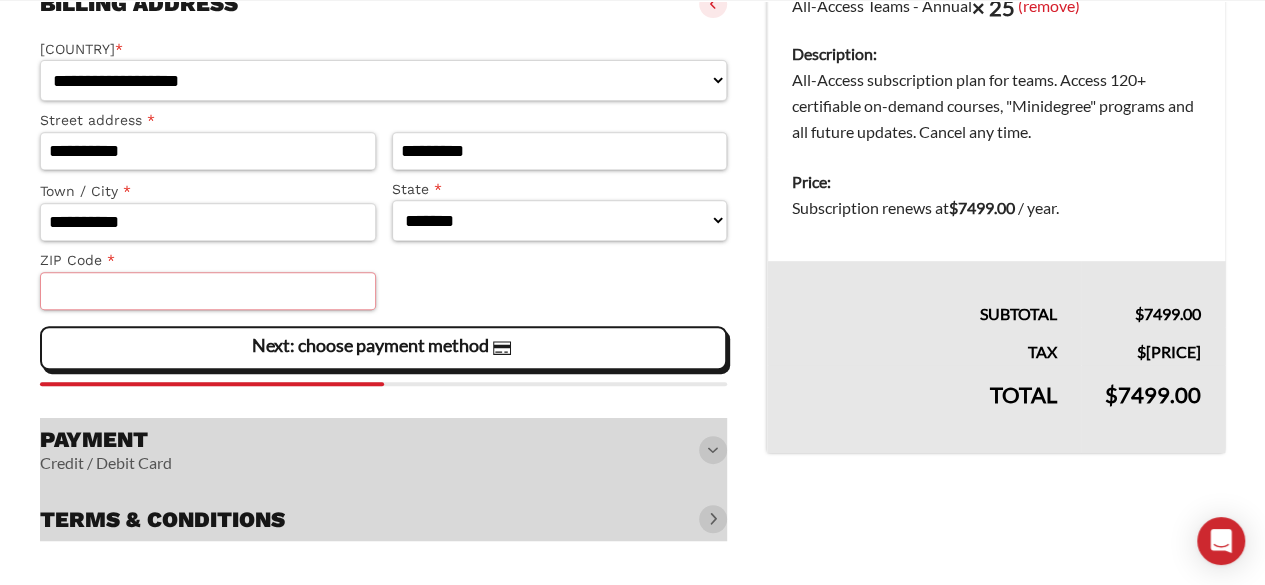 click on "ZIP Code   *" at bounding box center (208, 291) 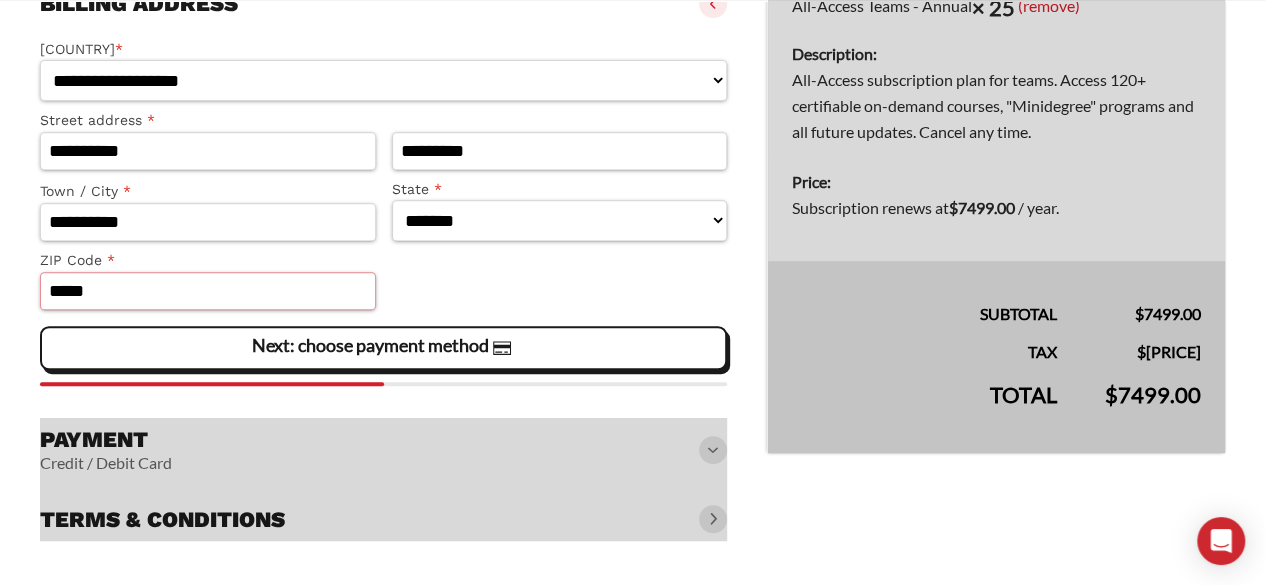 type on "*****" 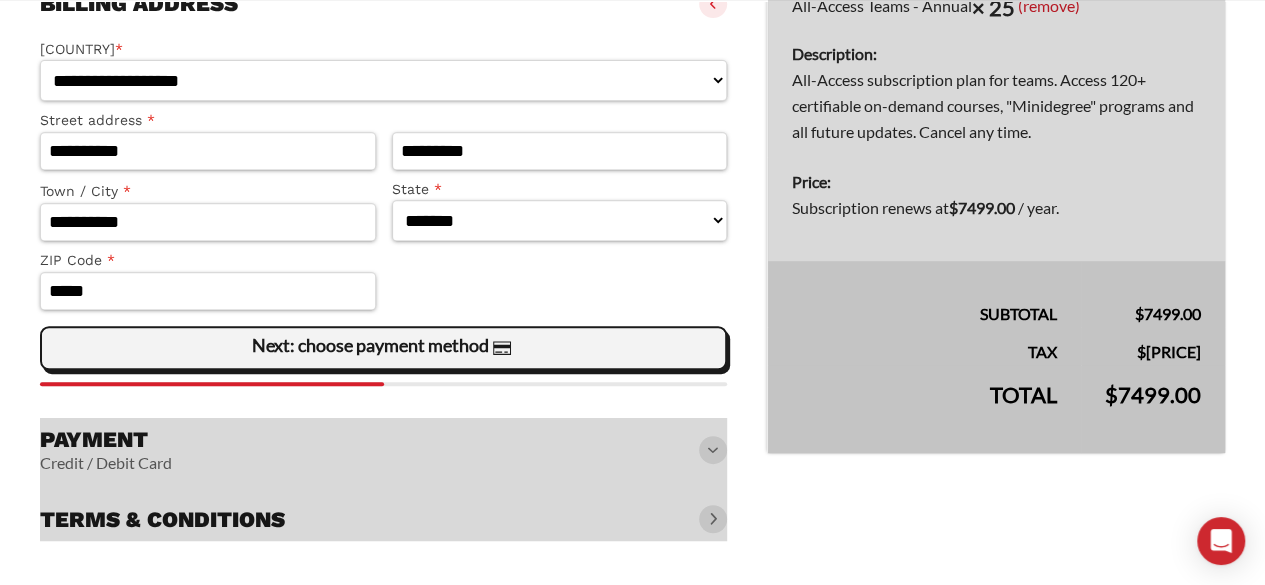 click on "Next: choose payment method" 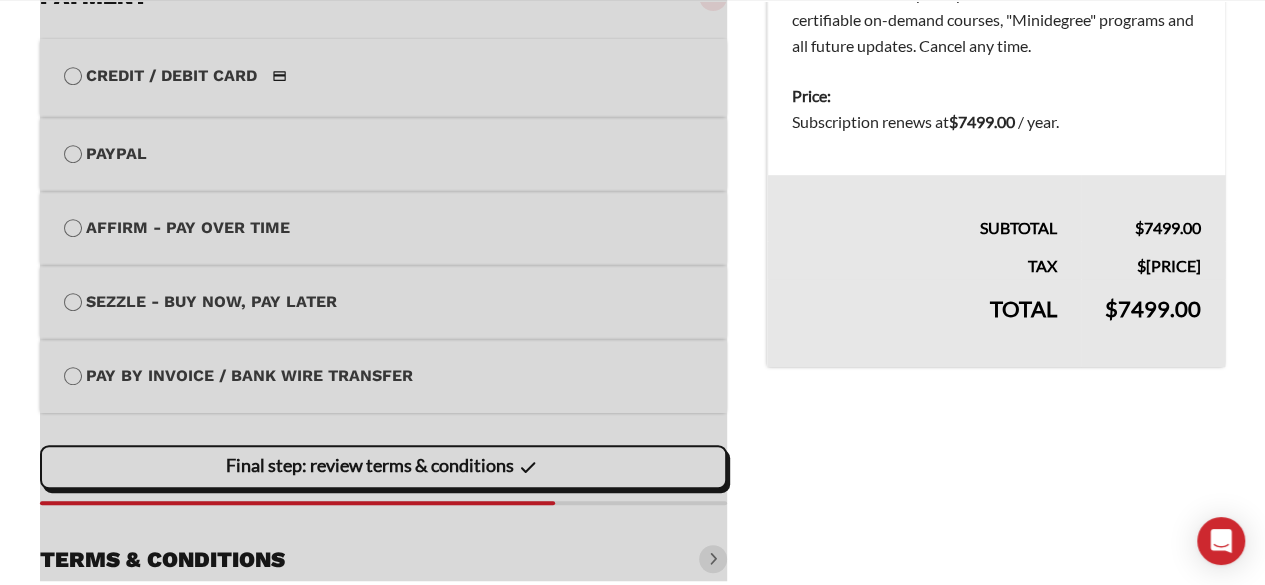 scroll, scrollTop: 471, scrollLeft: 0, axis: vertical 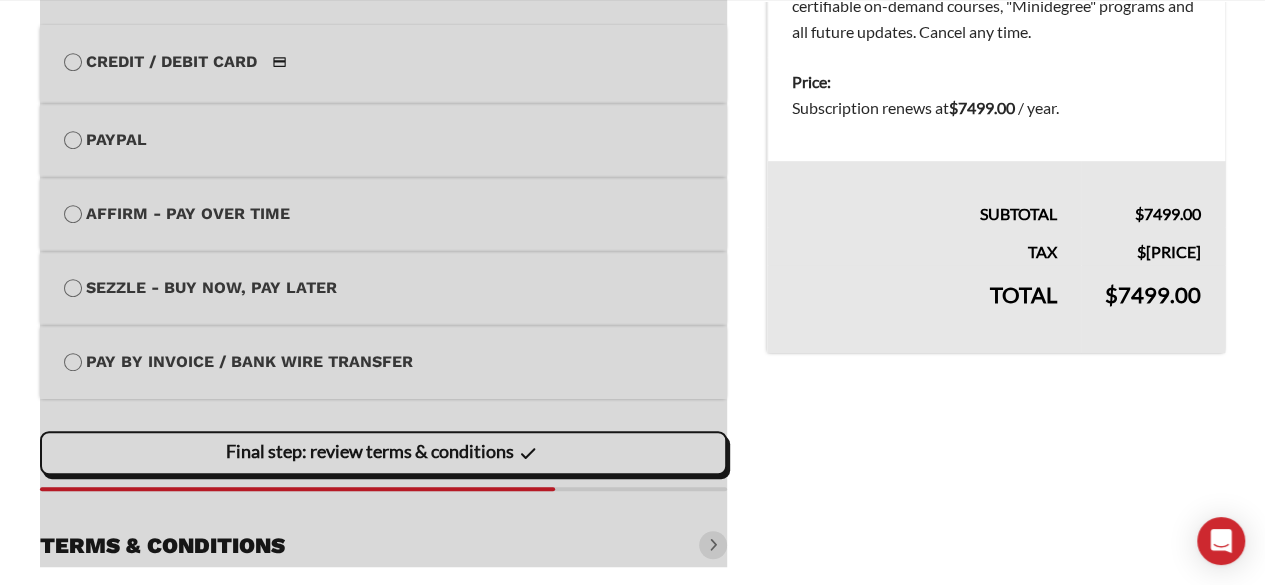 click at bounding box center [383, 264] 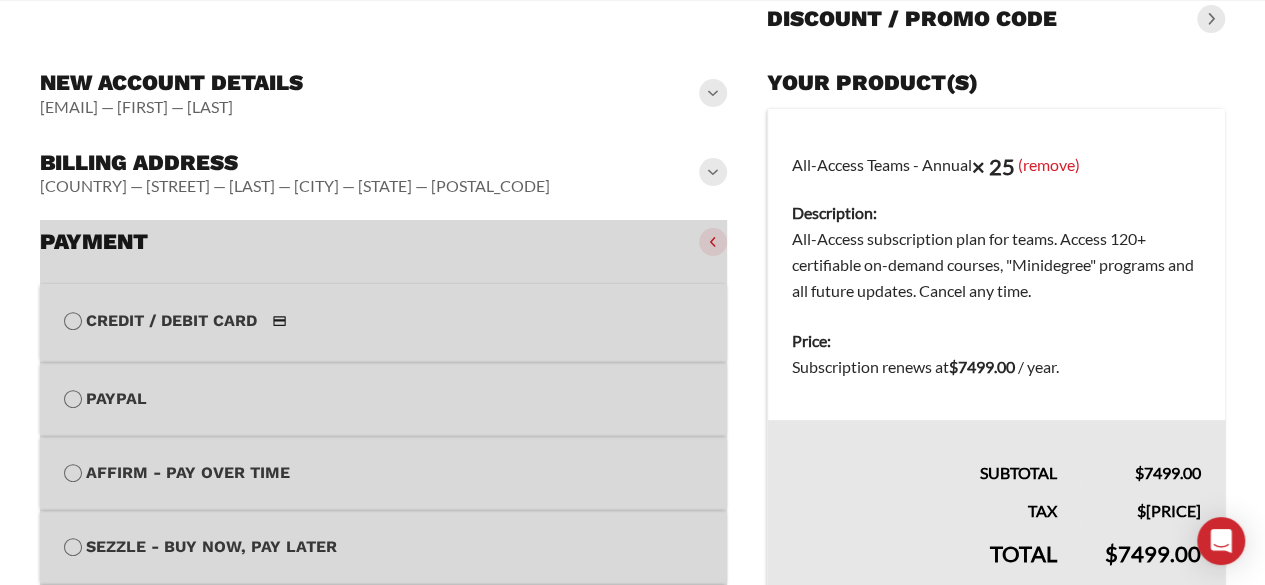 scroll, scrollTop: 400, scrollLeft: 0, axis: vertical 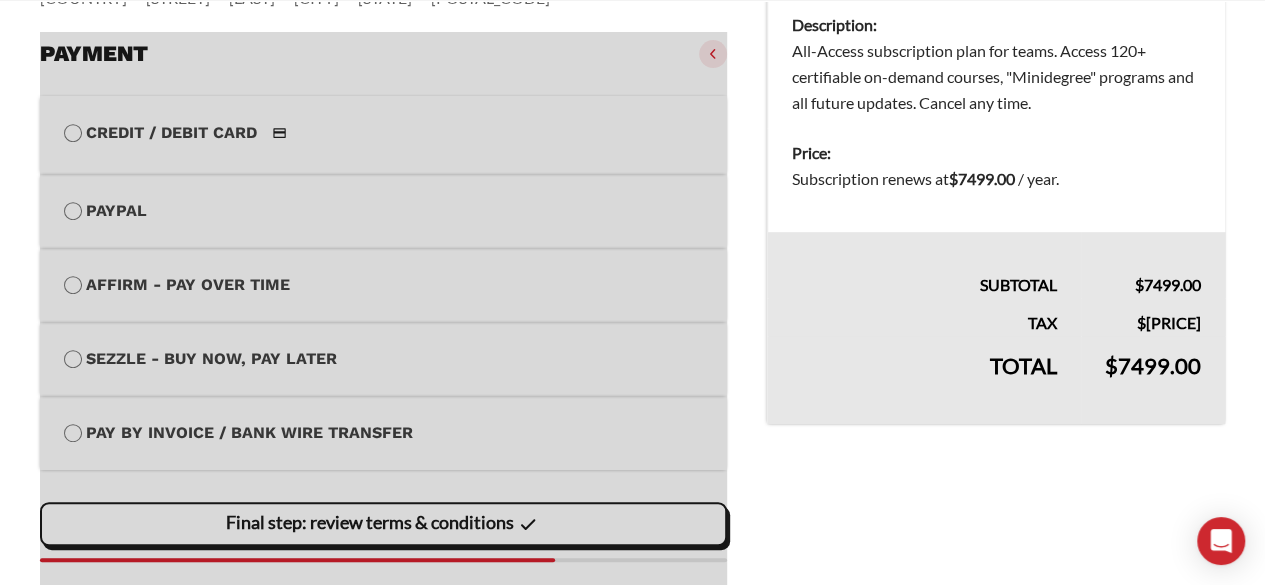 click at bounding box center [383, 335] 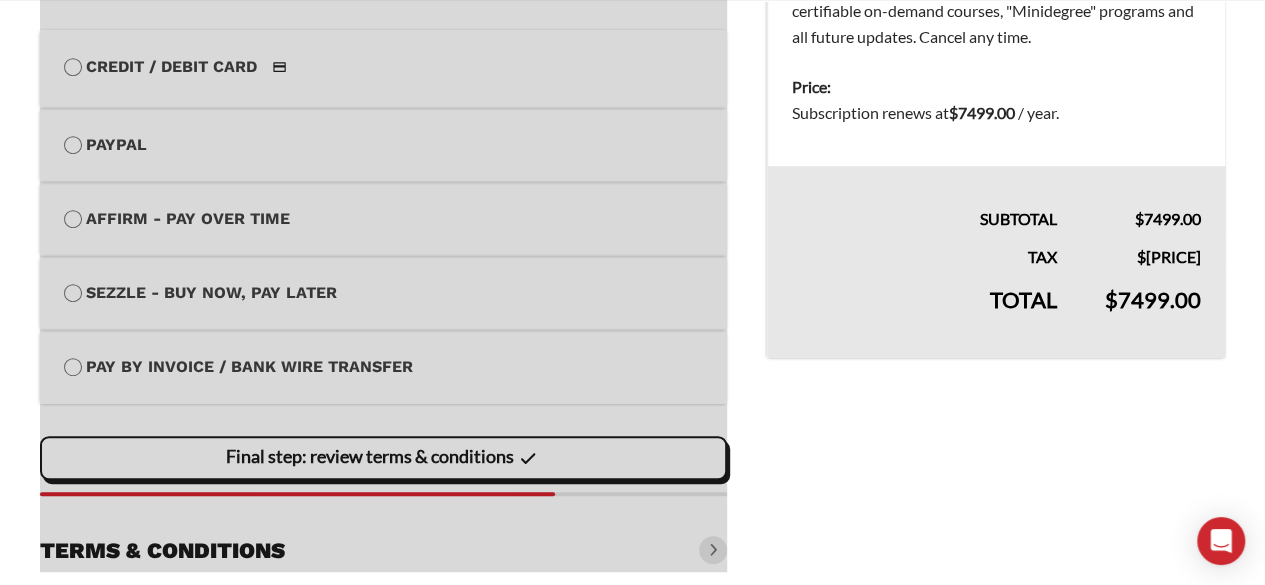 scroll, scrollTop: 497, scrollLeft: 0, axis: vertical 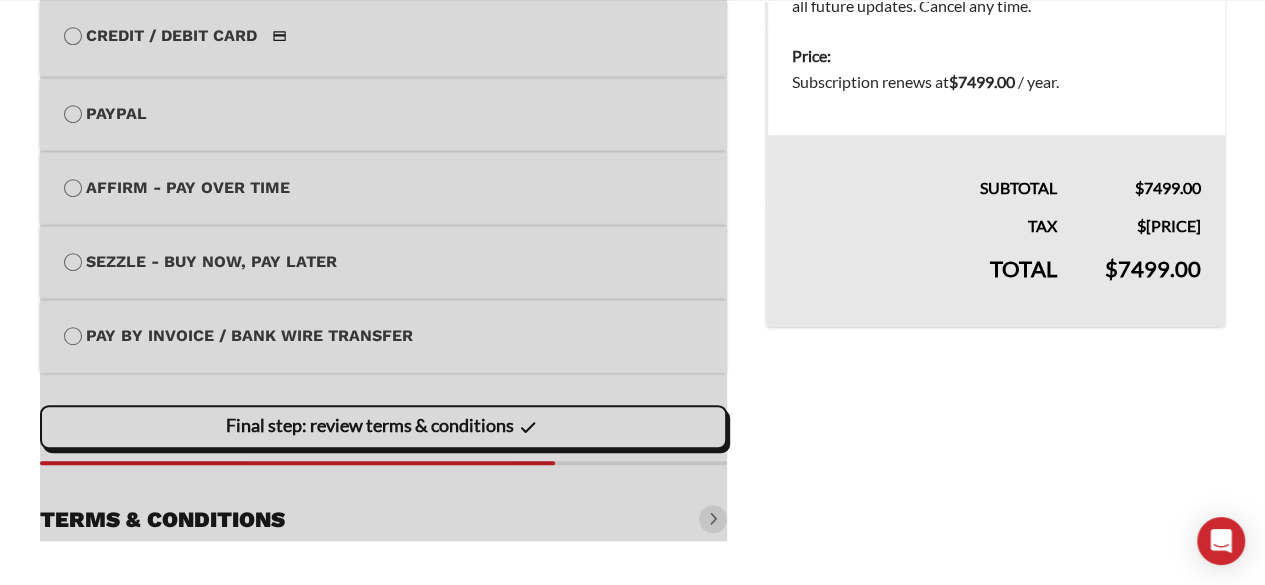 click at bounding box center (383, 238) 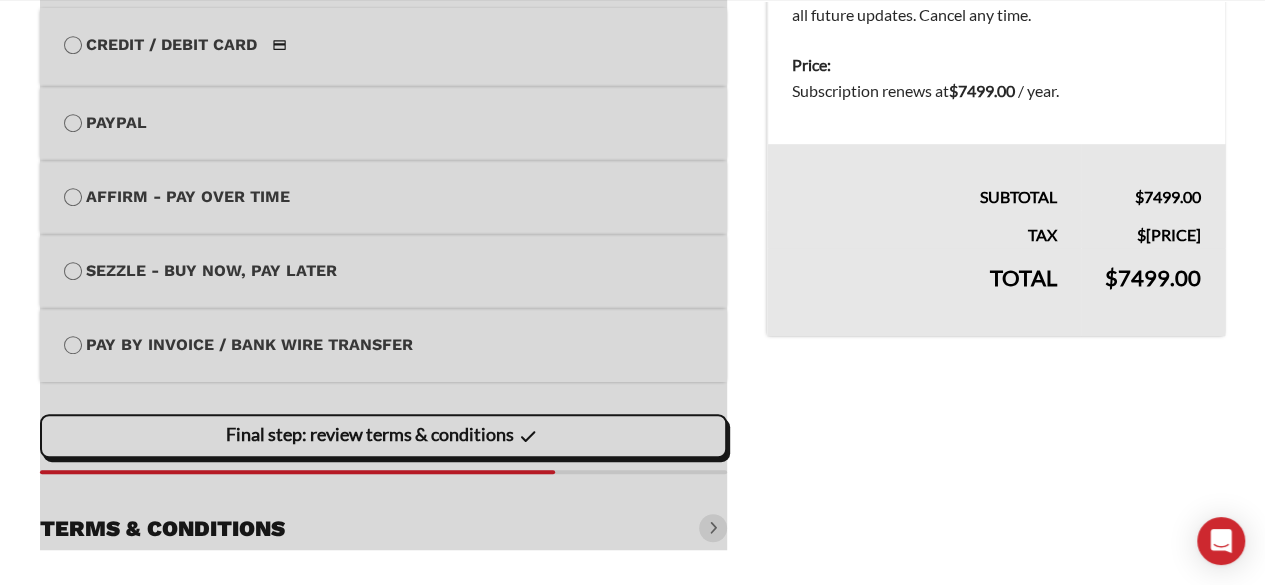 scroll, scrollTop: 497, scrollLeft: 0, axis: vertical 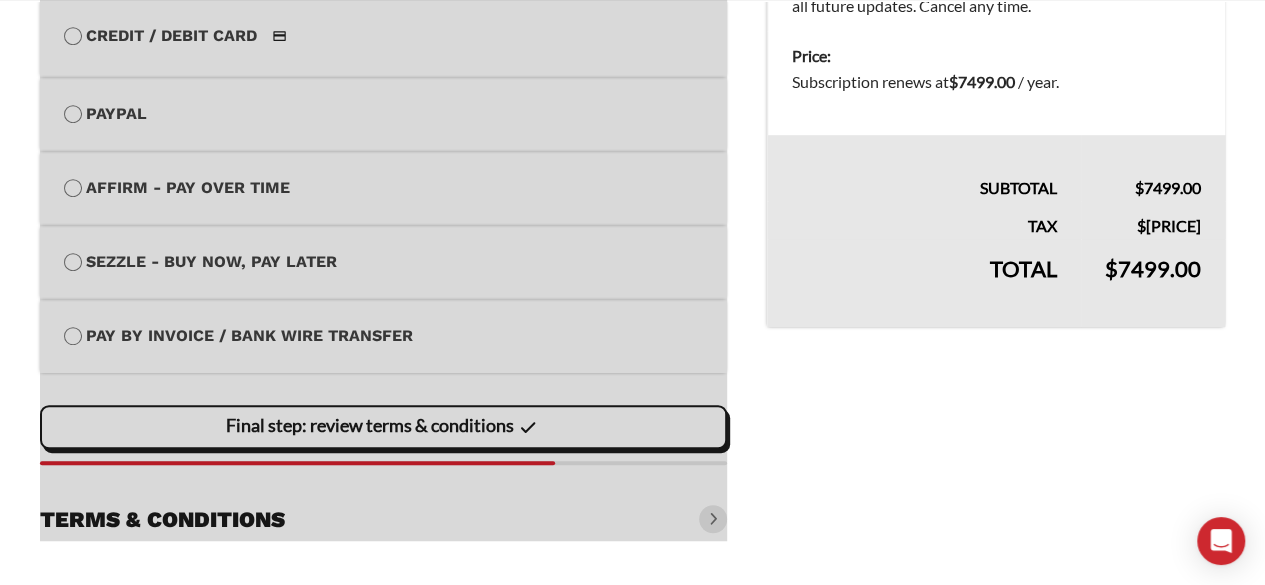 click at bounding box center [383, 238] 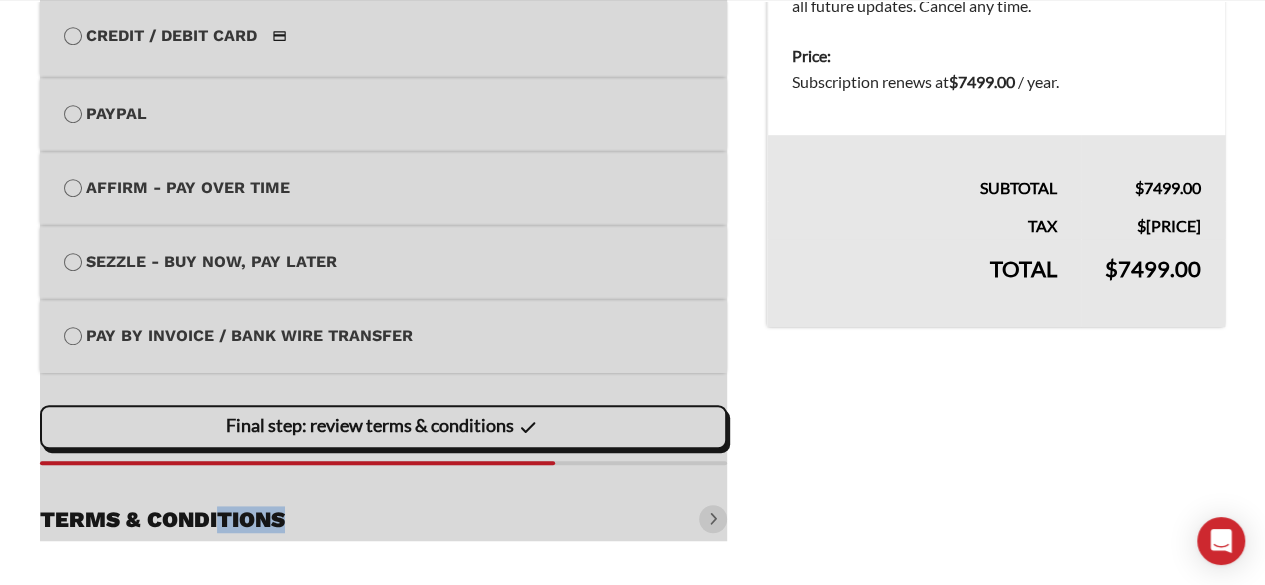 click at bounding box center (383, 238) 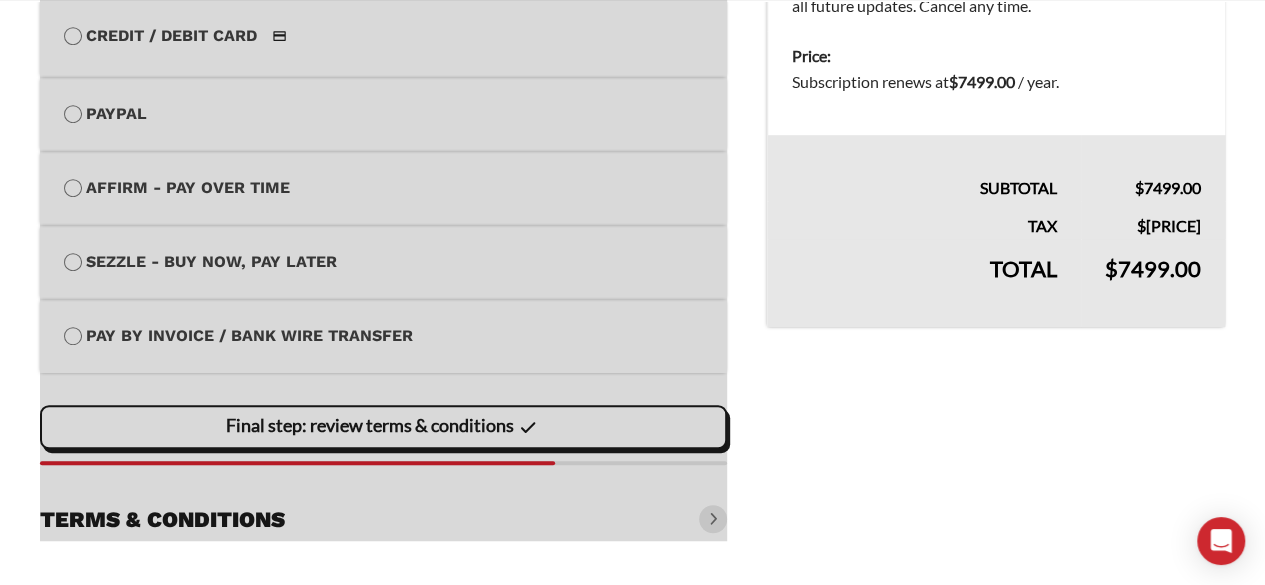 click at bounding box center (383, 238) 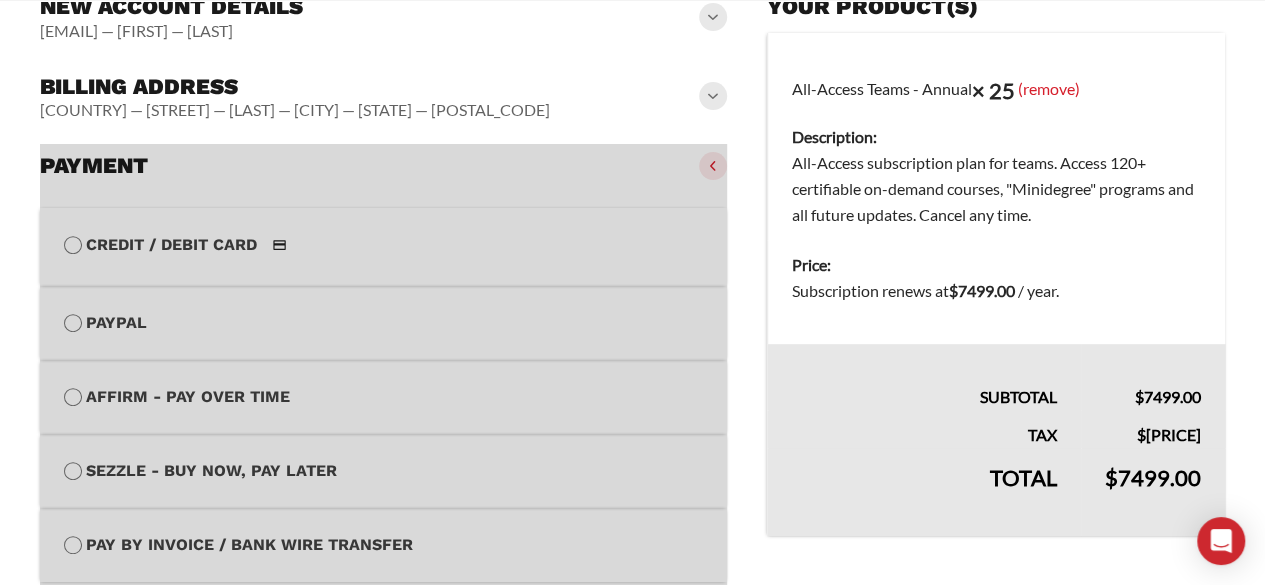 scroll, scrollTop: 397, scrollLeft: 0, axis: vertical 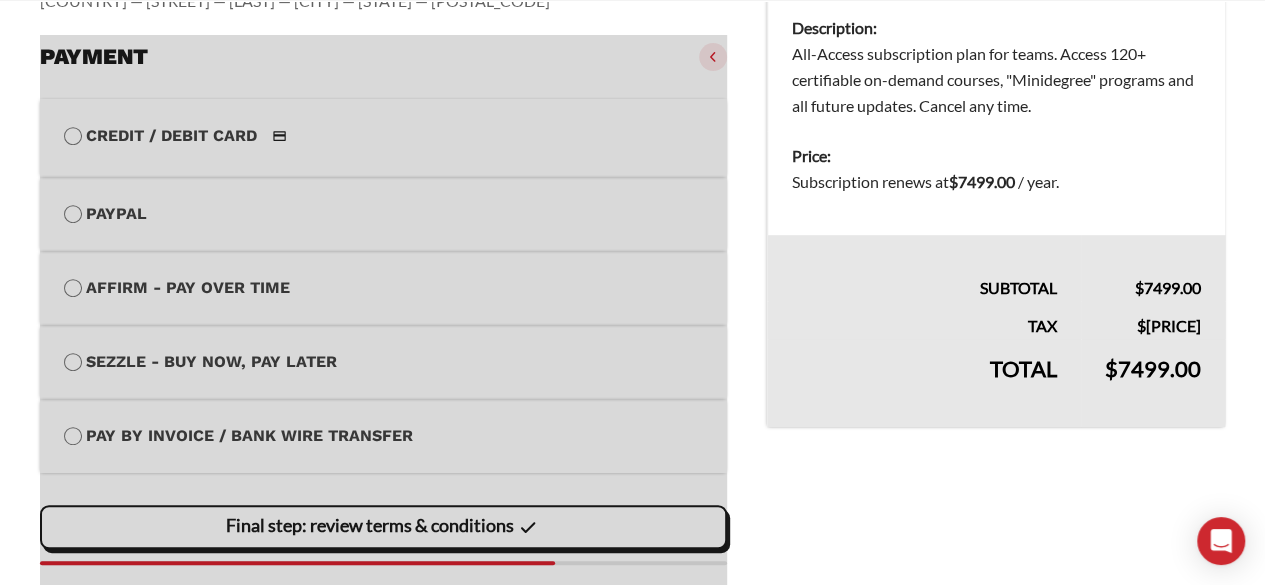 click at bounding box center (383, 338) 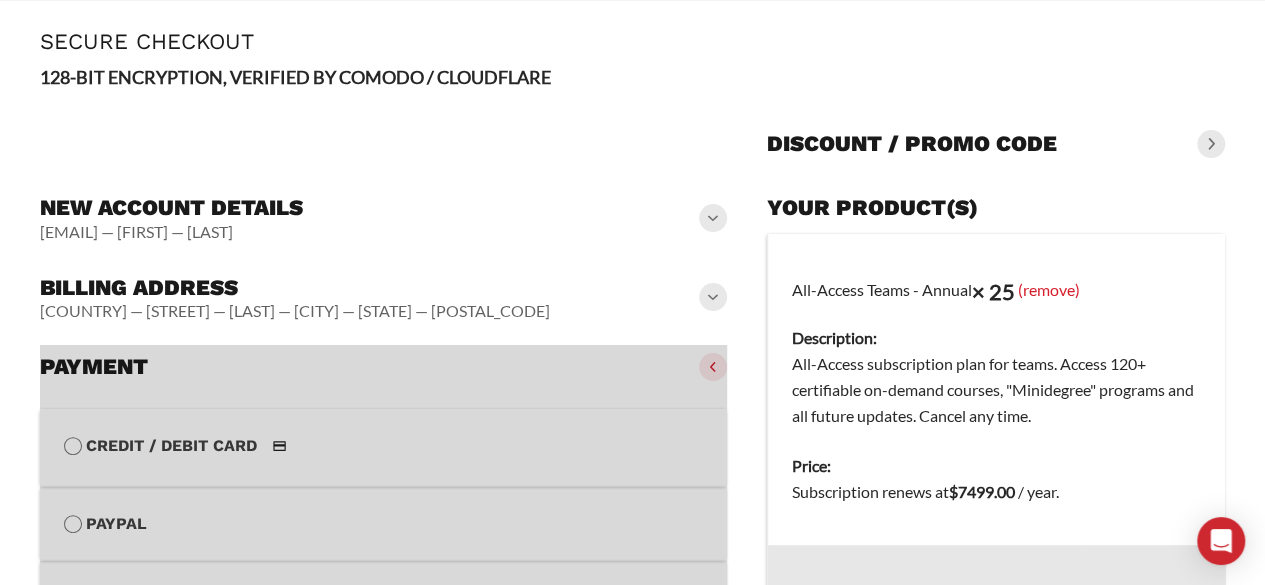 scroll, scrollTop: 0, scrollLeft: 0, axis: both 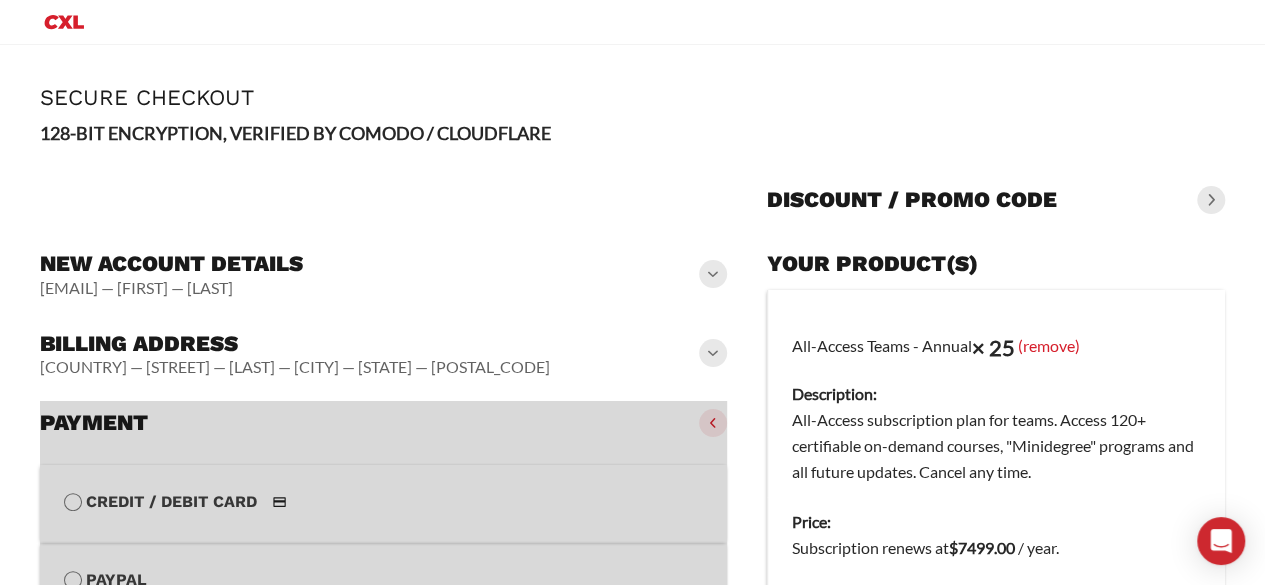 click 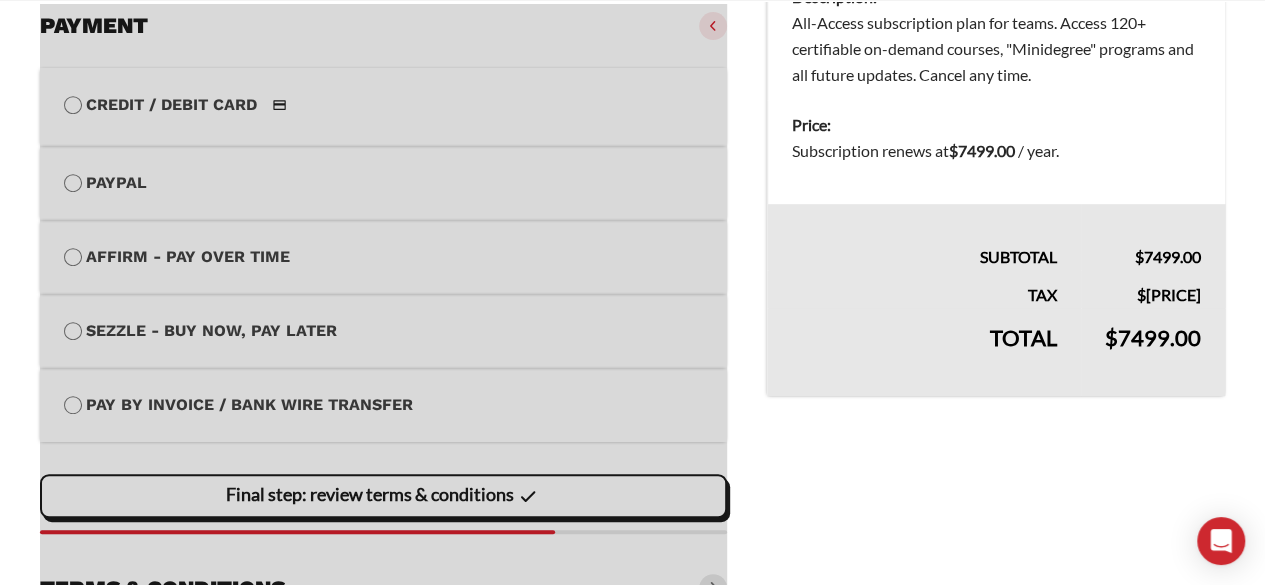 scroll, scrollTop: 397, scrollLeft: 0, axis: vertical 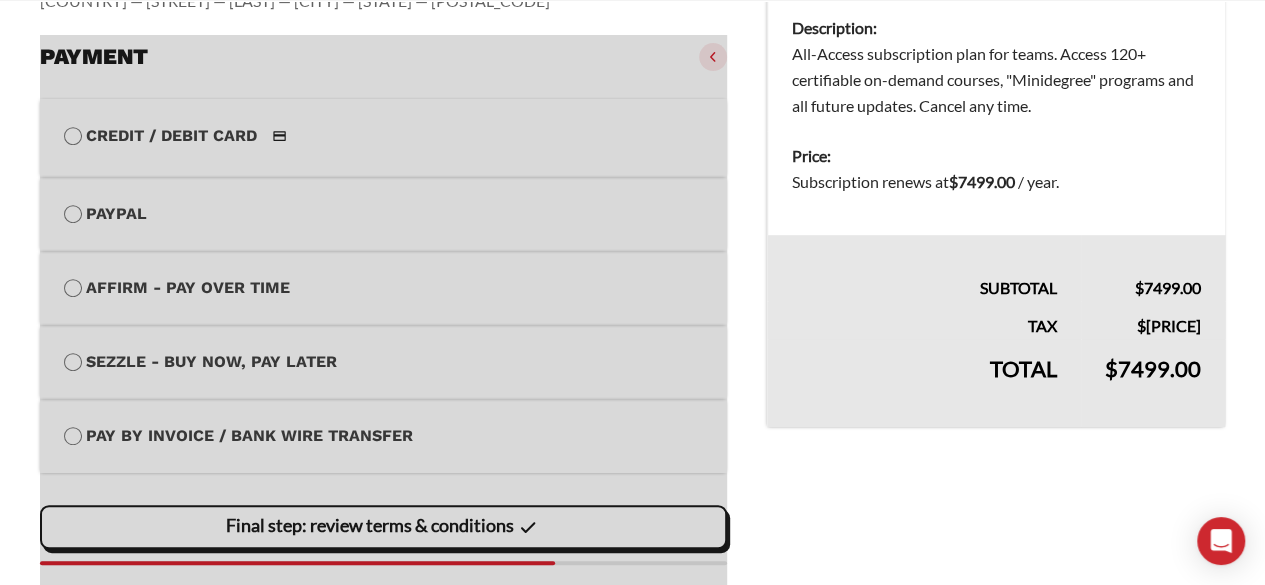 click at bounding box center (383, 338) 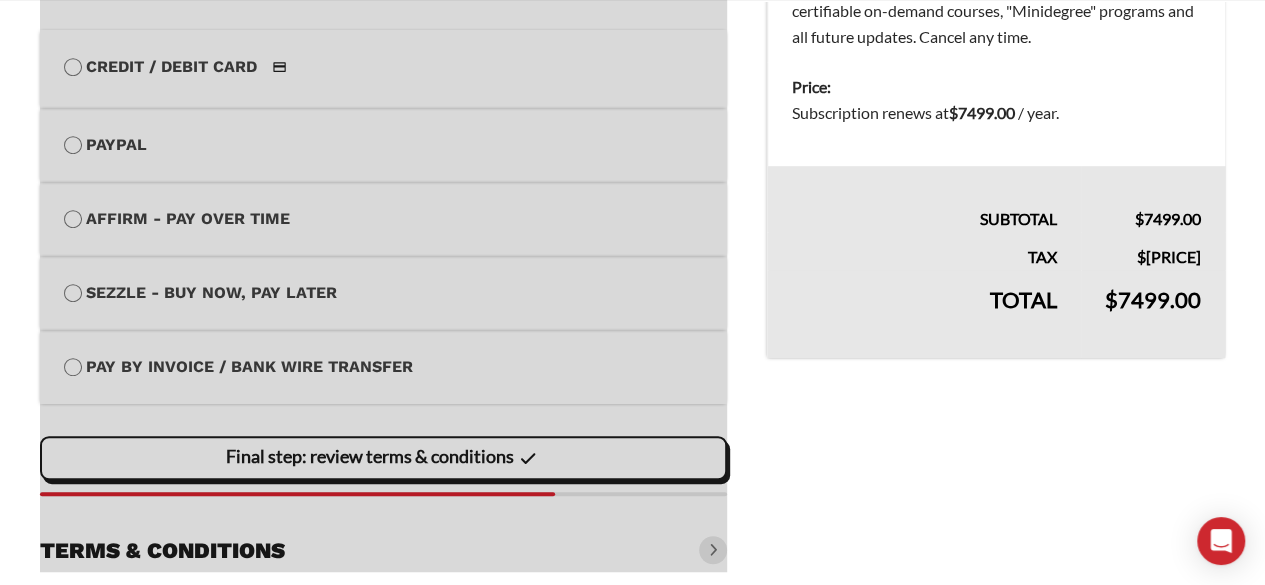 scroll, scrollTop: 497, scrollLeft: 0, axis: vertical 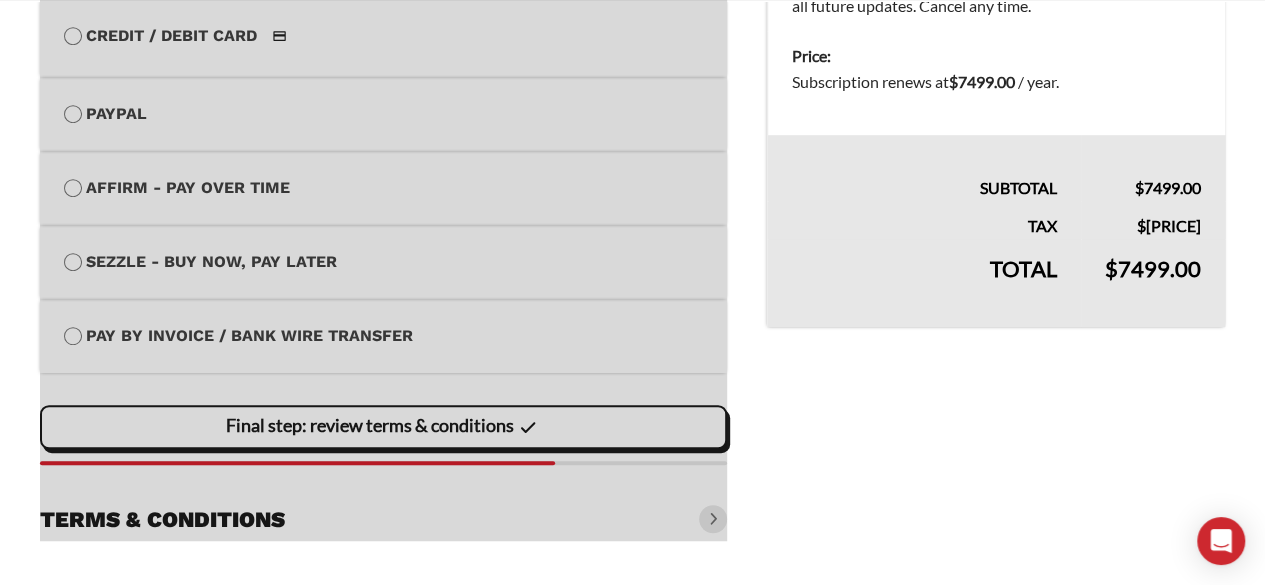 click at bounding box center [383, 238] 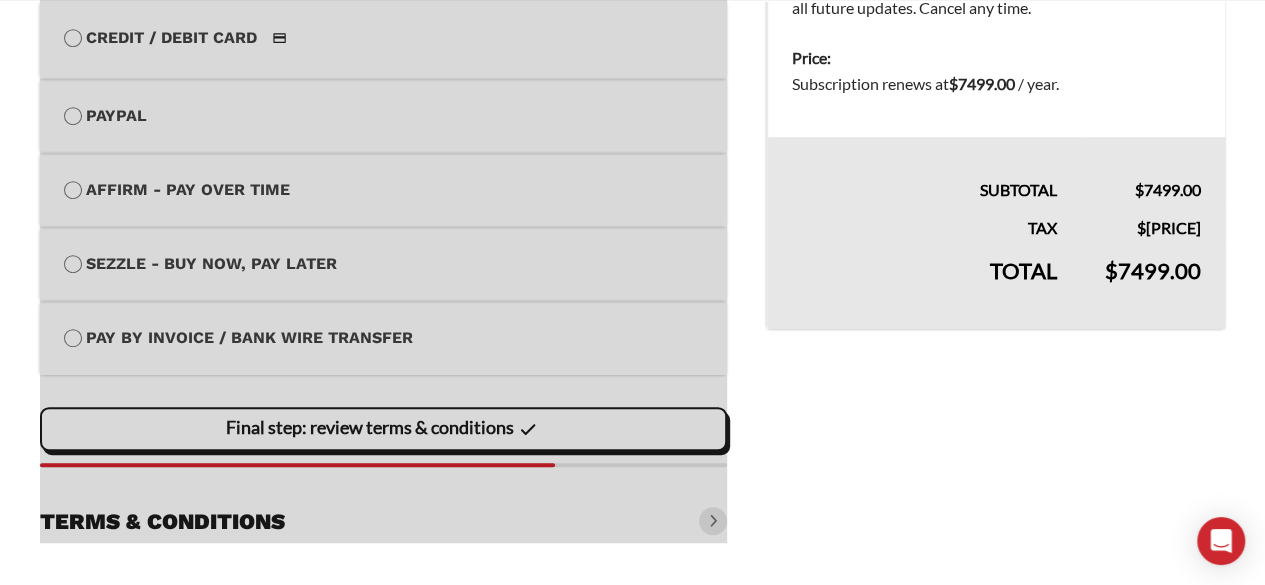 scroll, scrollTop: 497, scrollLeft: 0, axis: vertical 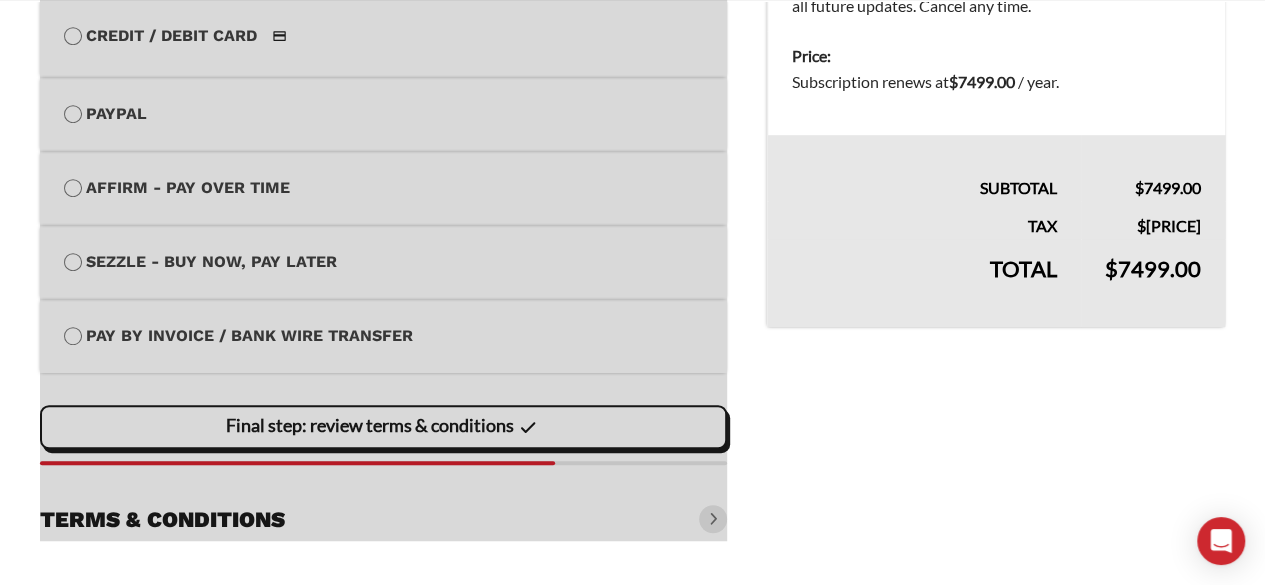 click at bounding box center (383, 238) 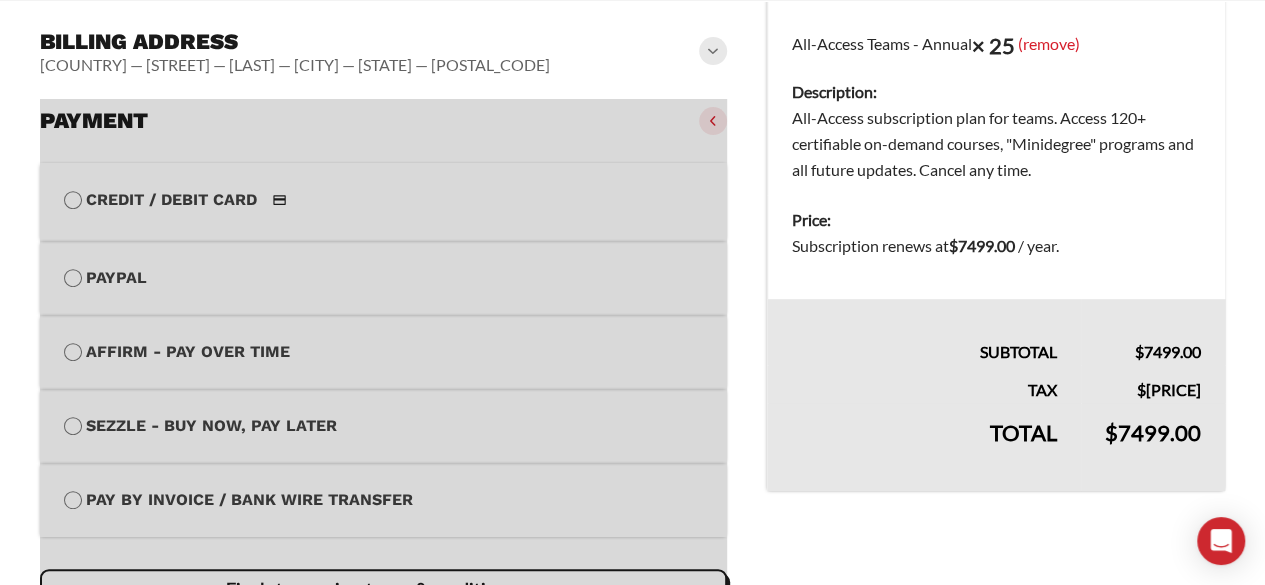 scroll, scrollTop: 97, scrollLeft: 0, axis: vertical 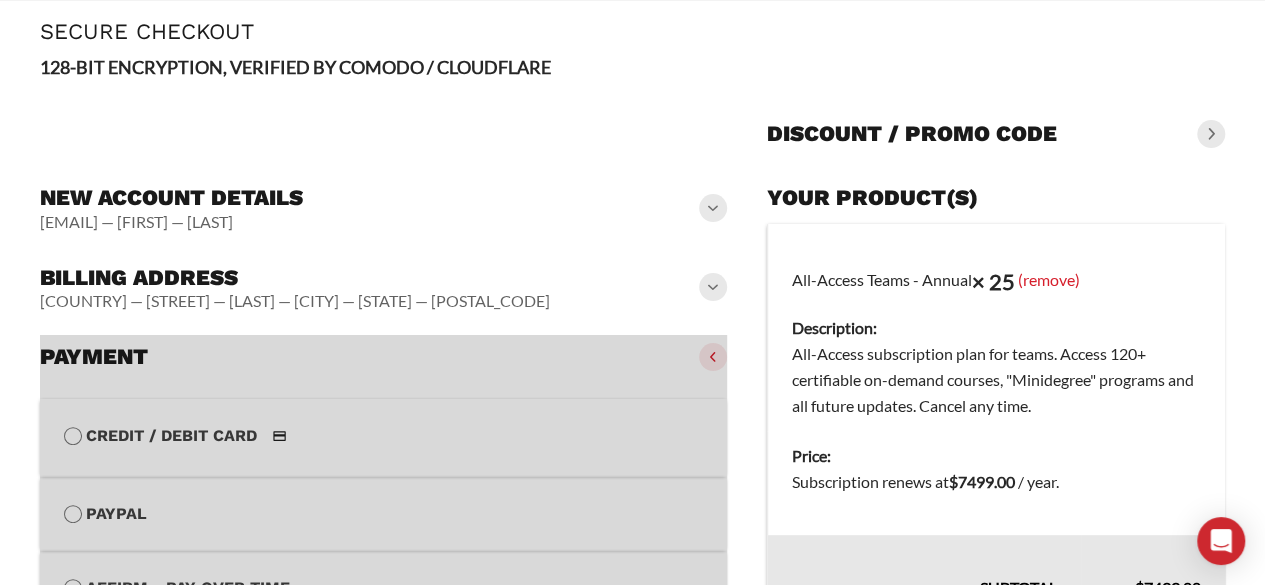 click at bounding box center (383, 638) 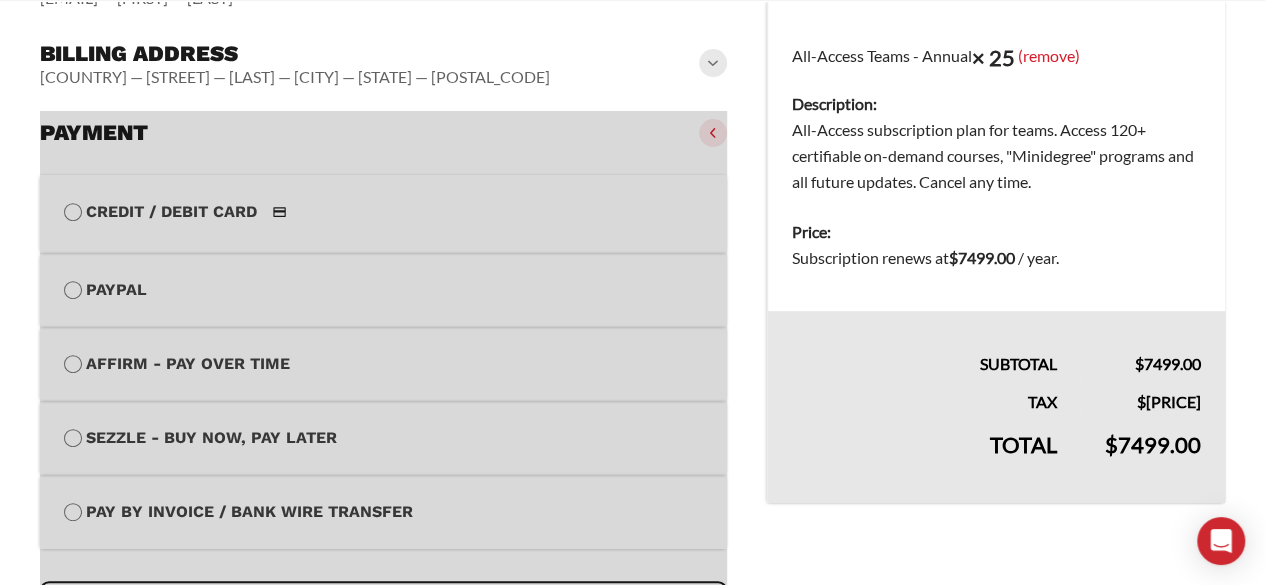 scroll, scrollTop: 197, scrollLeft: 0, axis: vertical 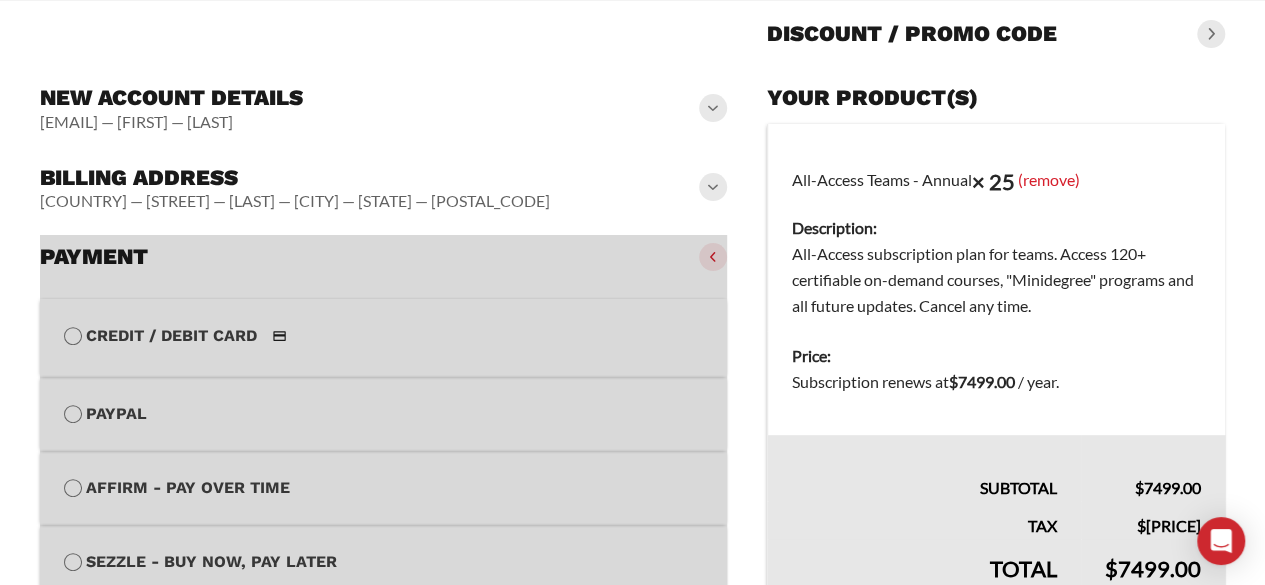 click at bounding box center [383, 538] 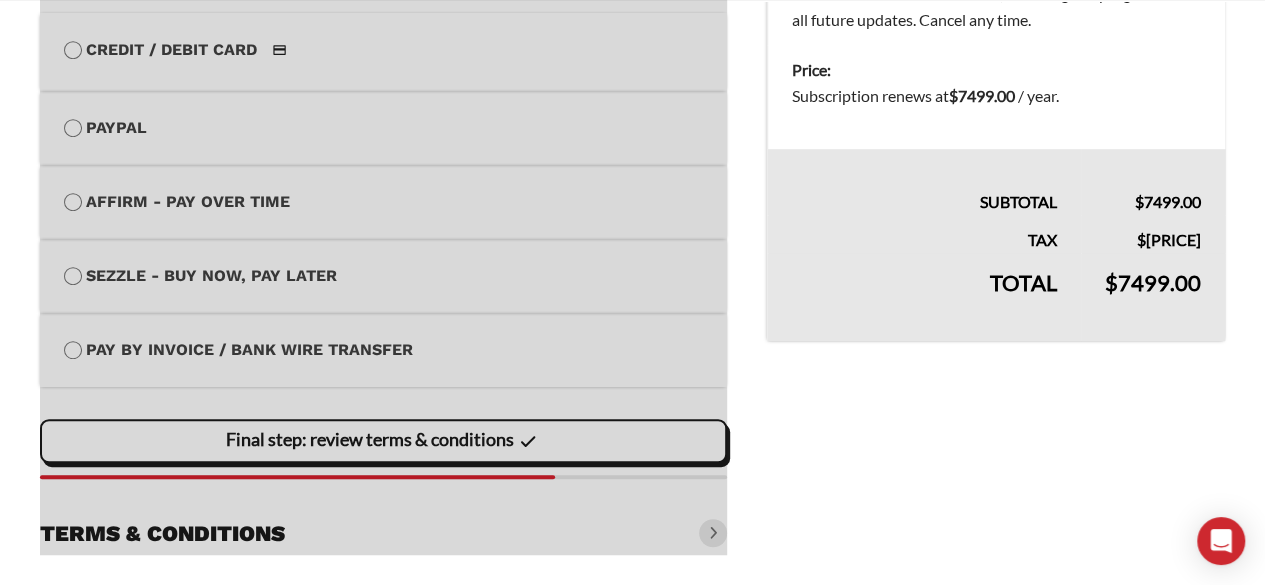 scroll, scrollTop: 497, scrollLeft: 0, axis: vertical 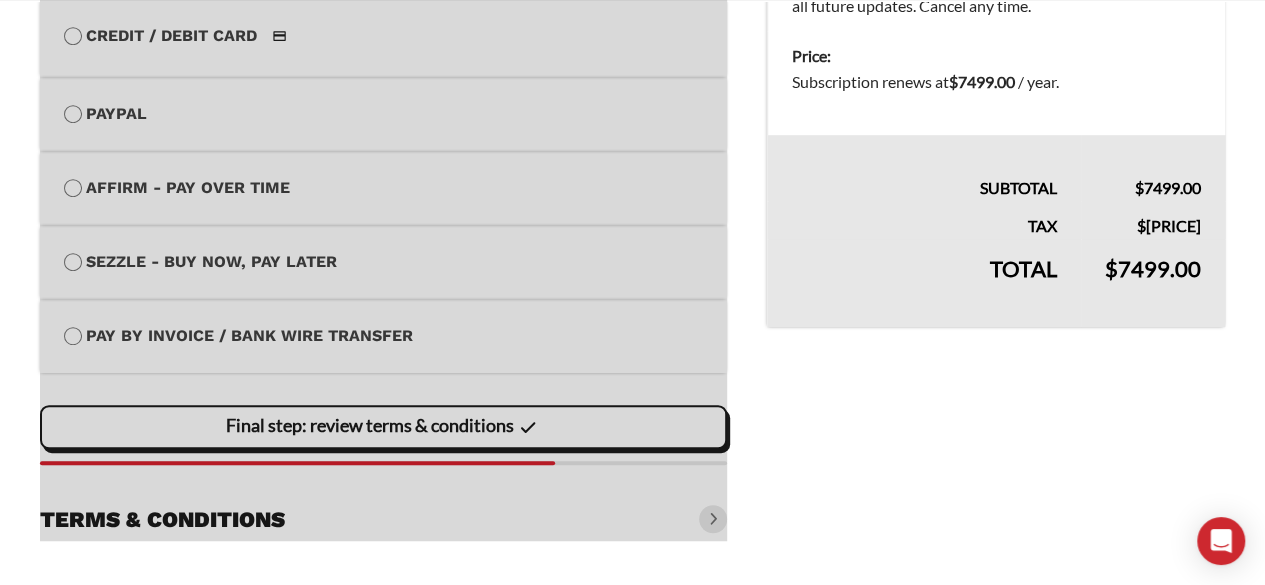 click at bounding box center [383, 238] 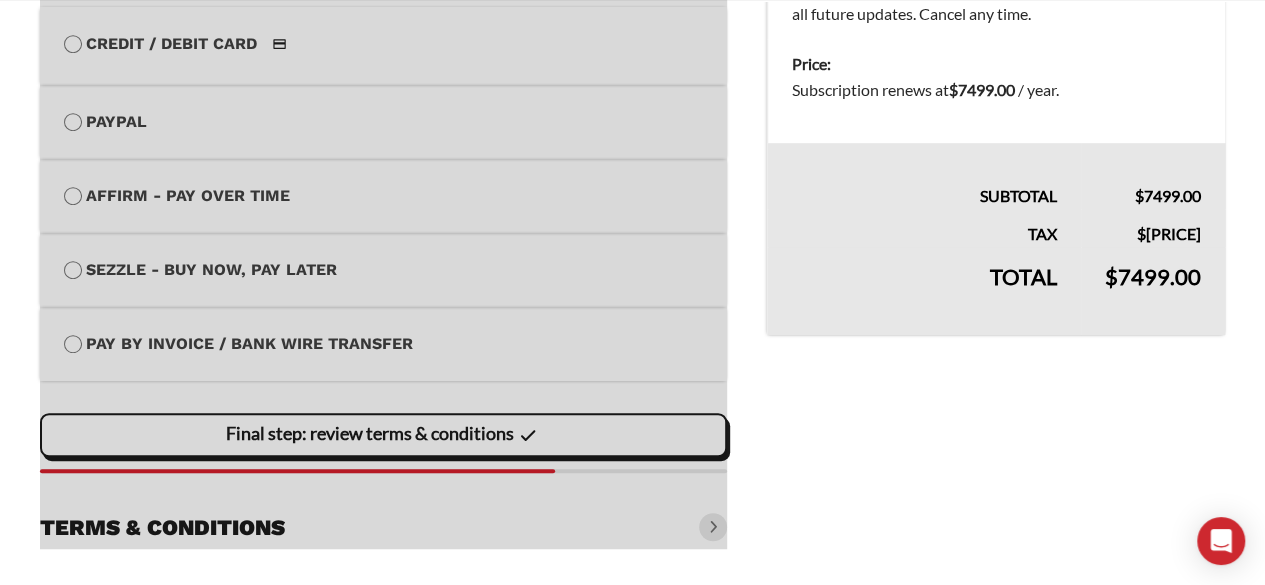 scroll, scrollTop: 497, scrollLeft: 0, axis: vertical 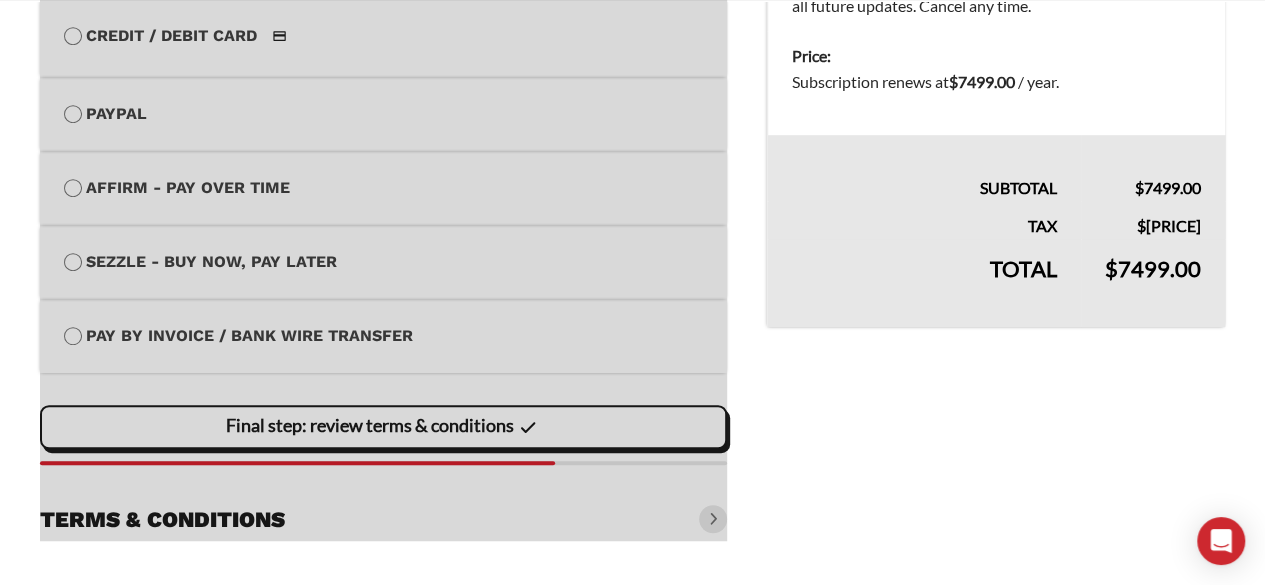 click at bounding box center [383, 238] 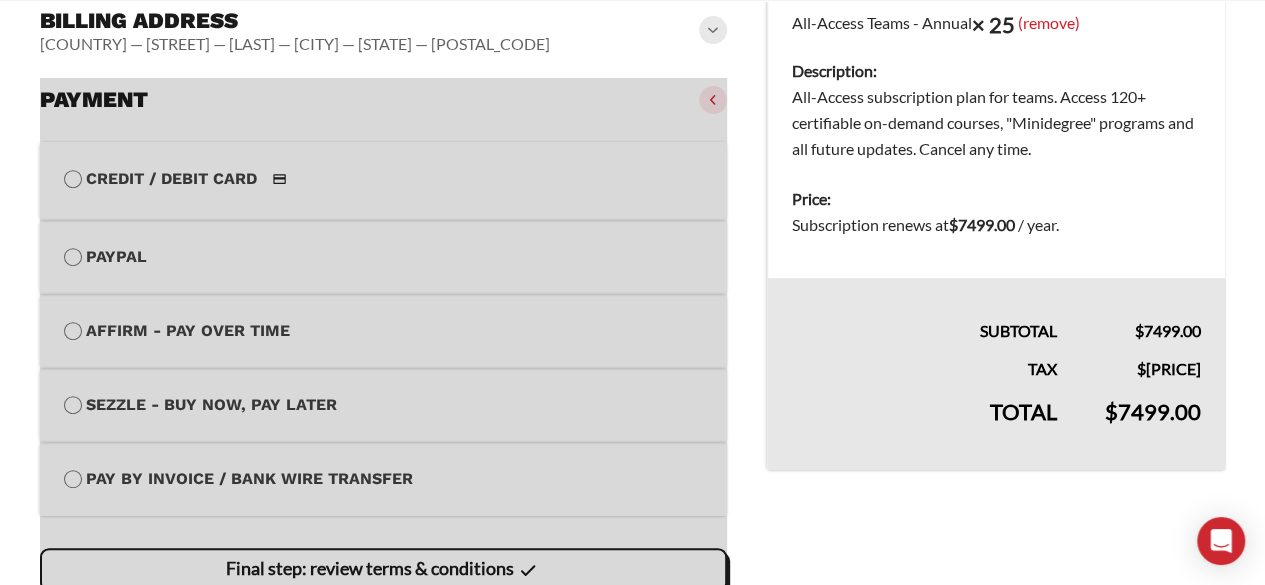 scroll, scrollTop: 400, scrollLeft: 0, axis: vertical 